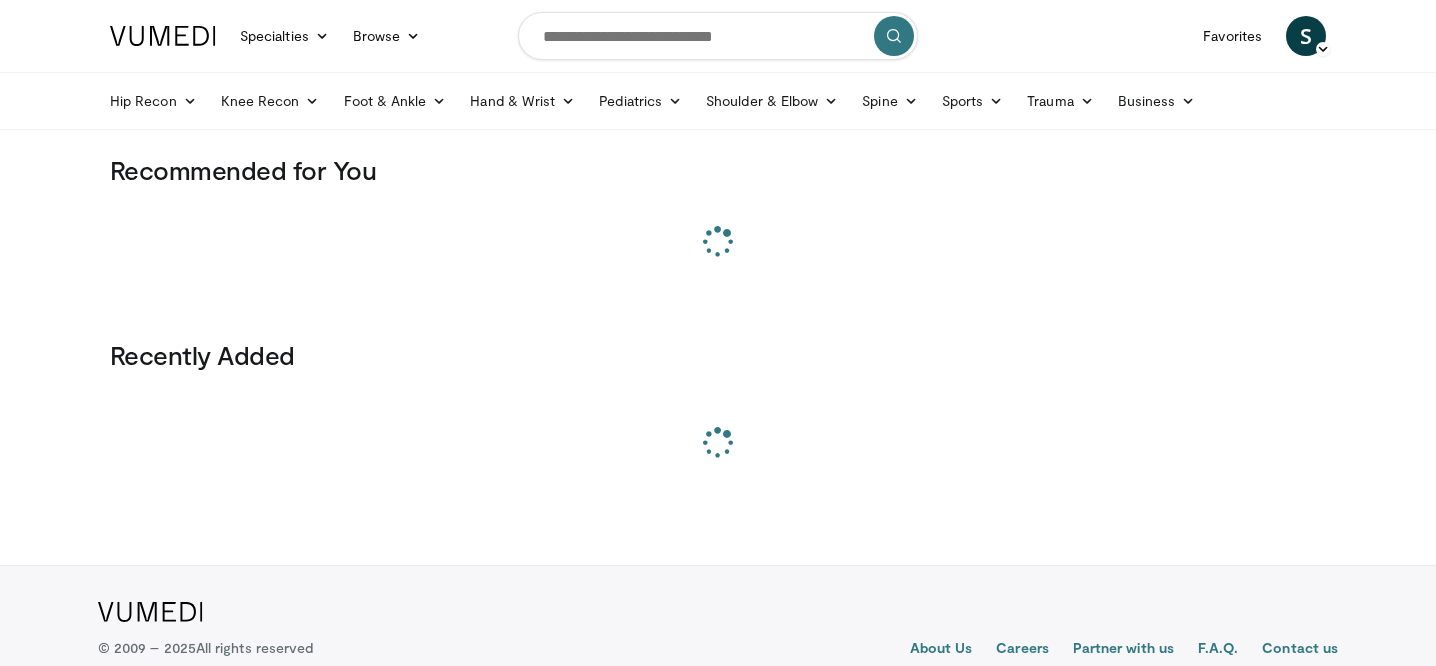 scroll, scrollTop: 0, scrollLeft: 0, axis: both 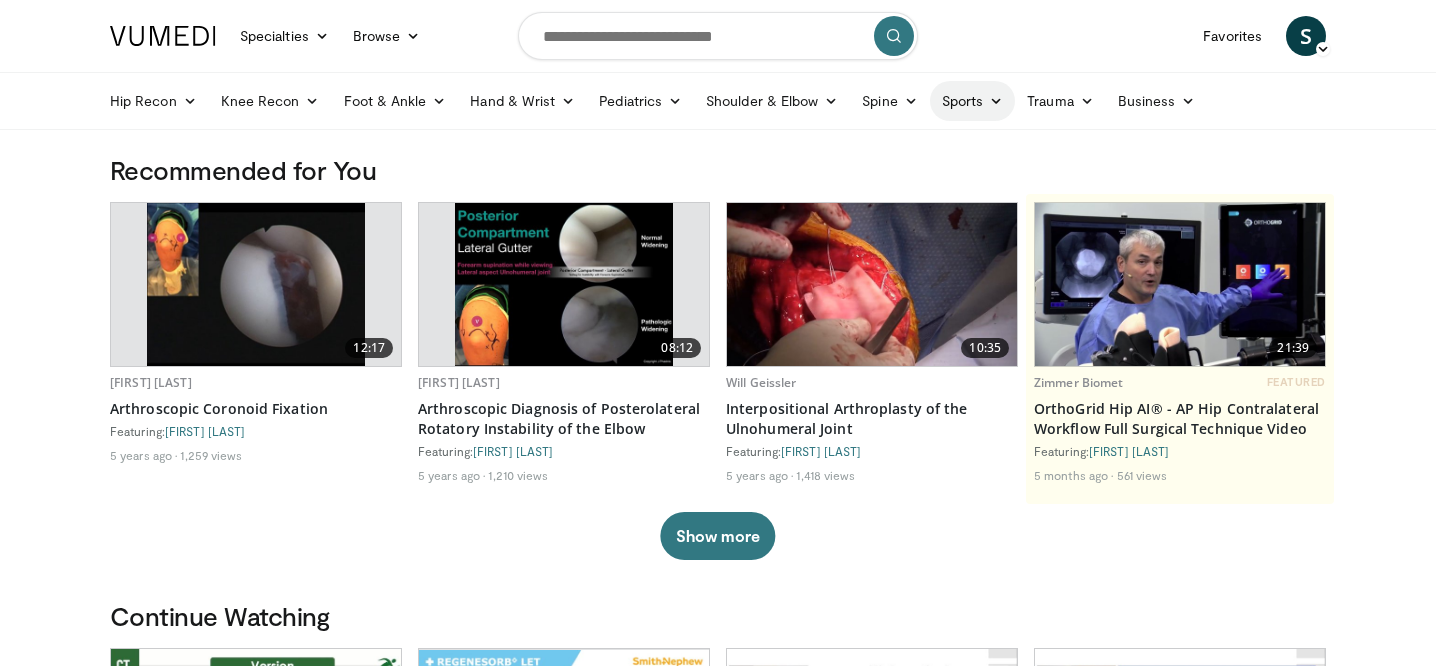 click on "Sports" at bounding box center [973, 101] 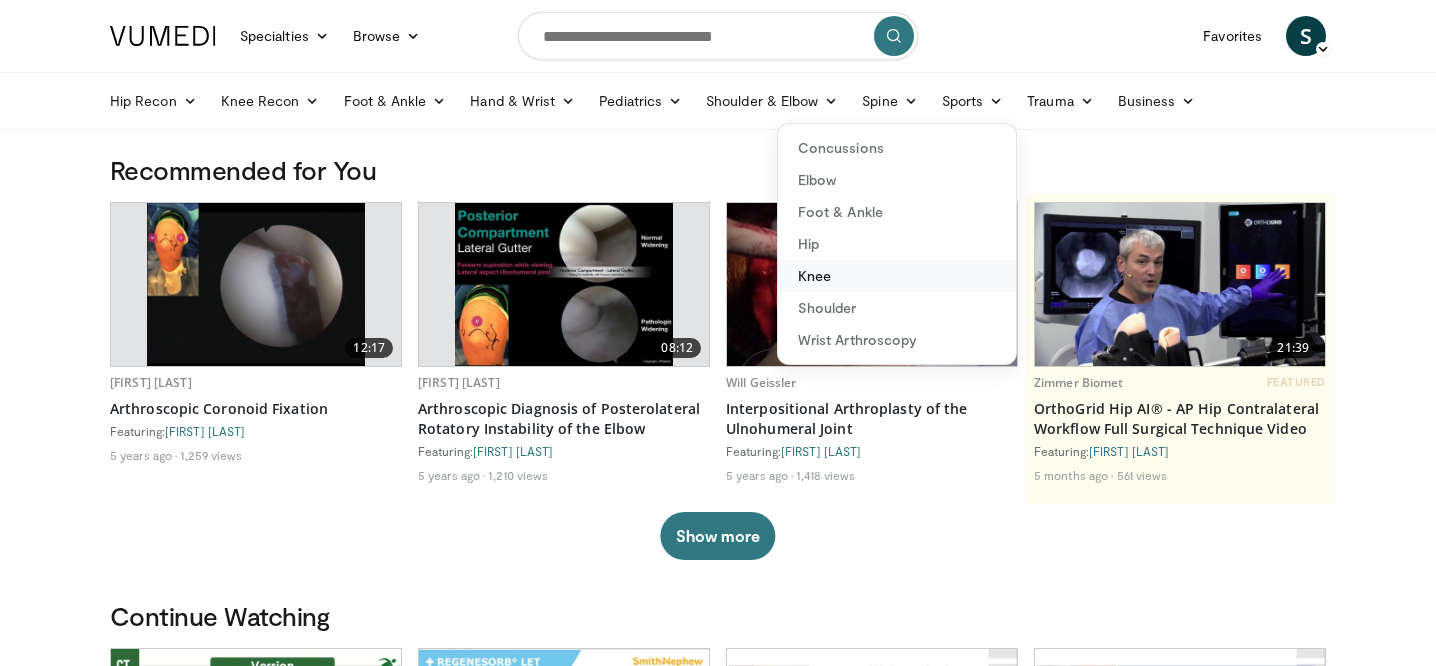 click on "Knee" at bounding box center [897, 276] 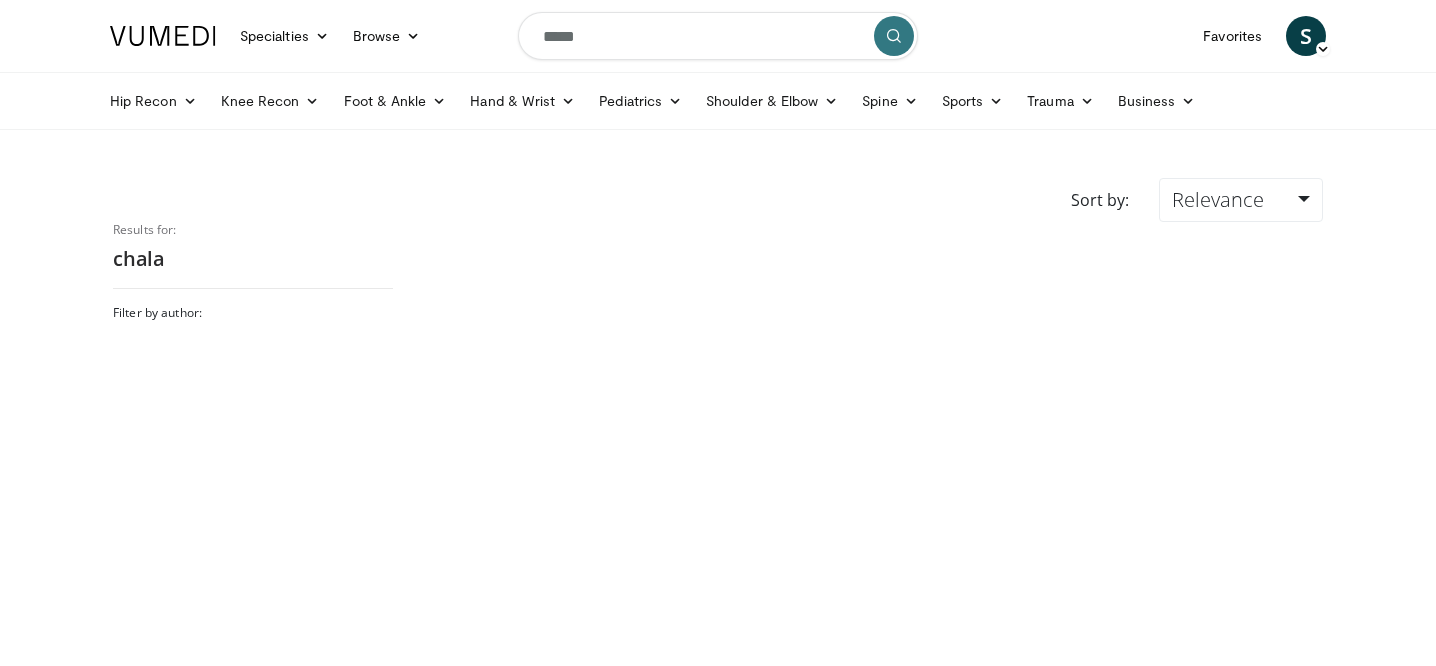 scroll, scrollTop: 0, scrollLeft: 0, axis: both 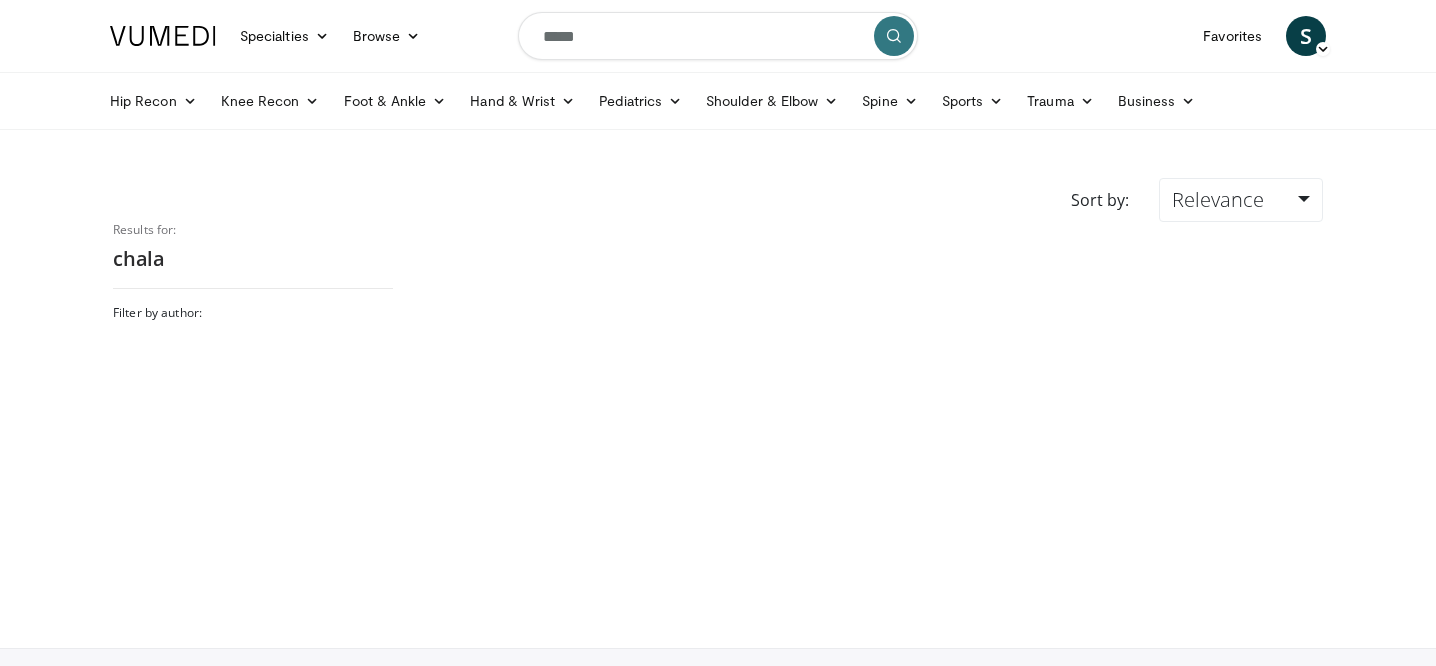 click on "*****" at bounding box center [718, 36] 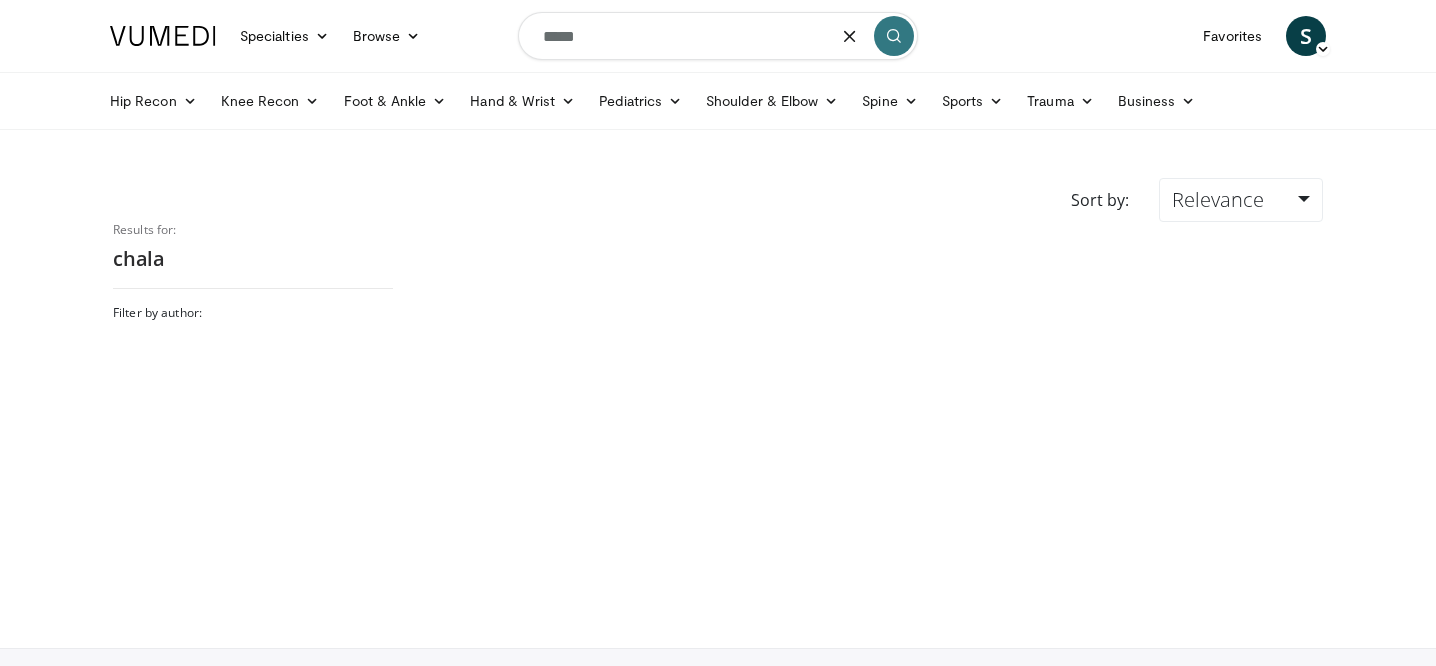type on "****" 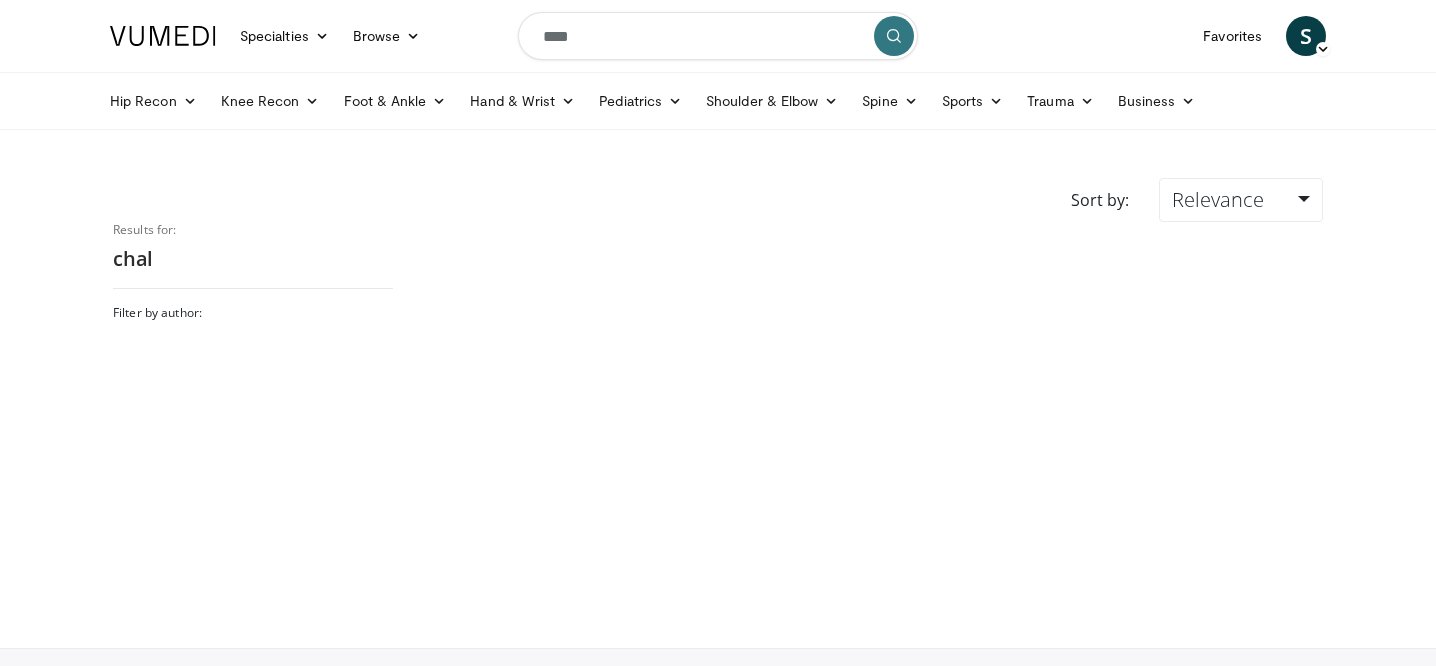 scroll, scrollTop: 0, scrollLeft: 0, axis: both 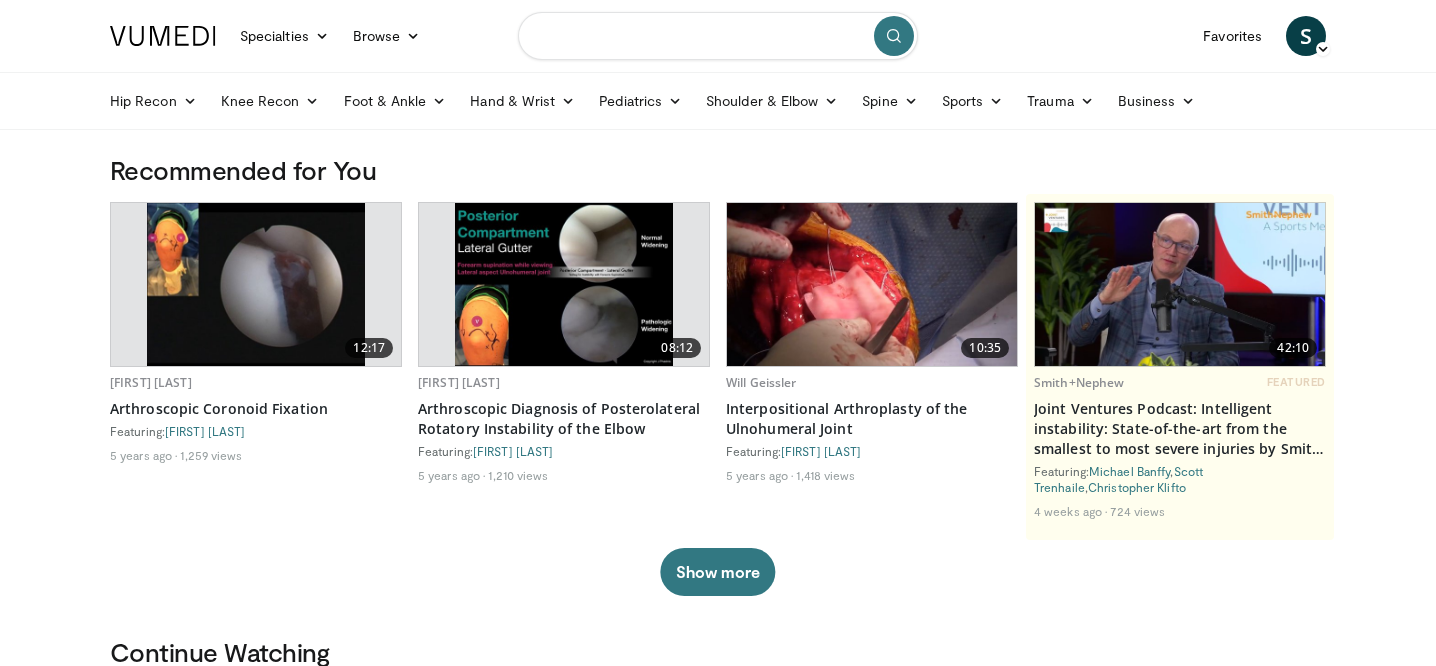 click at bounding box center (718, 36) 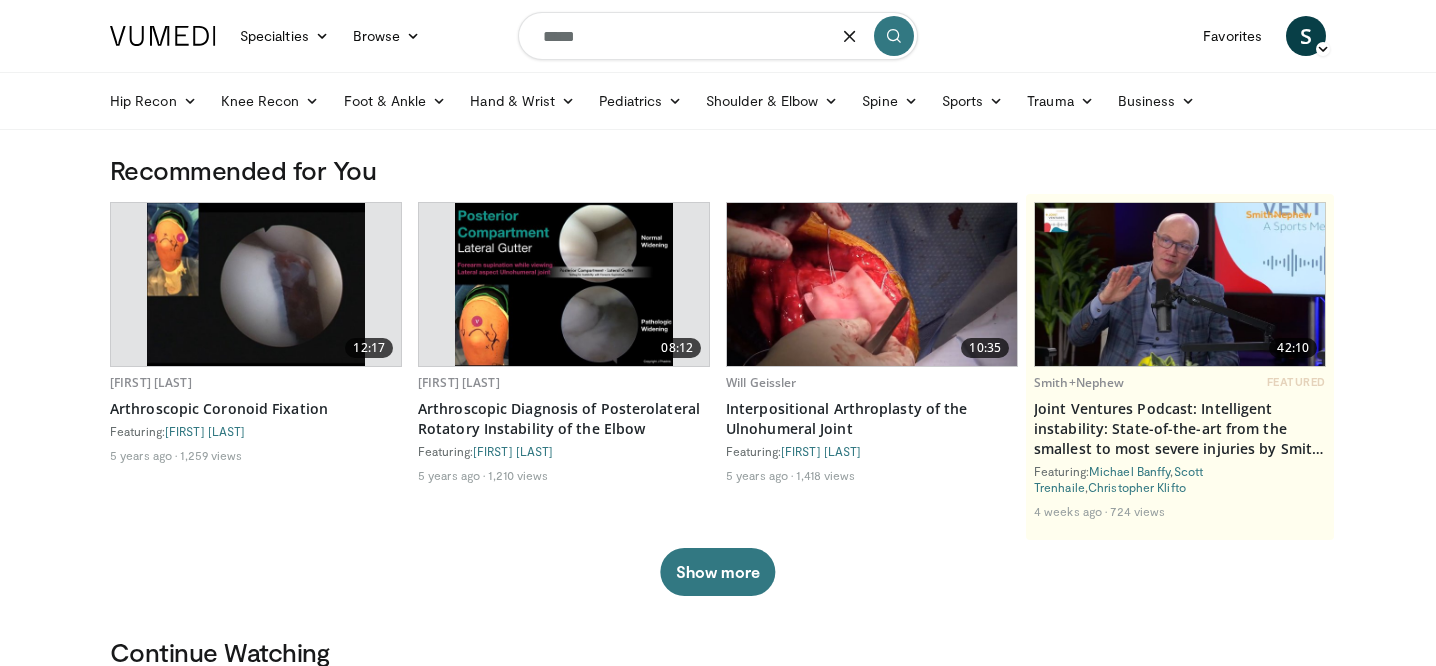 type on "******" 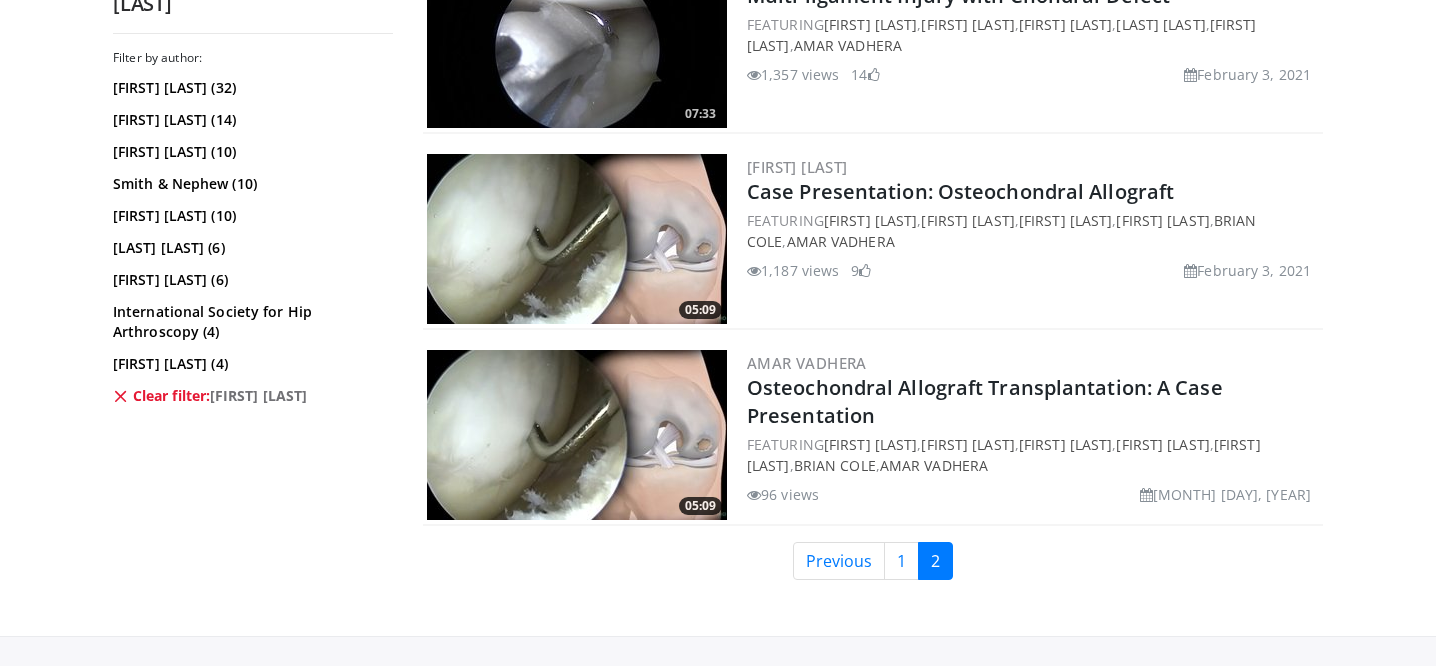 scroll, scrollTop: 1260, scrollLeft: 0, axis: vertical 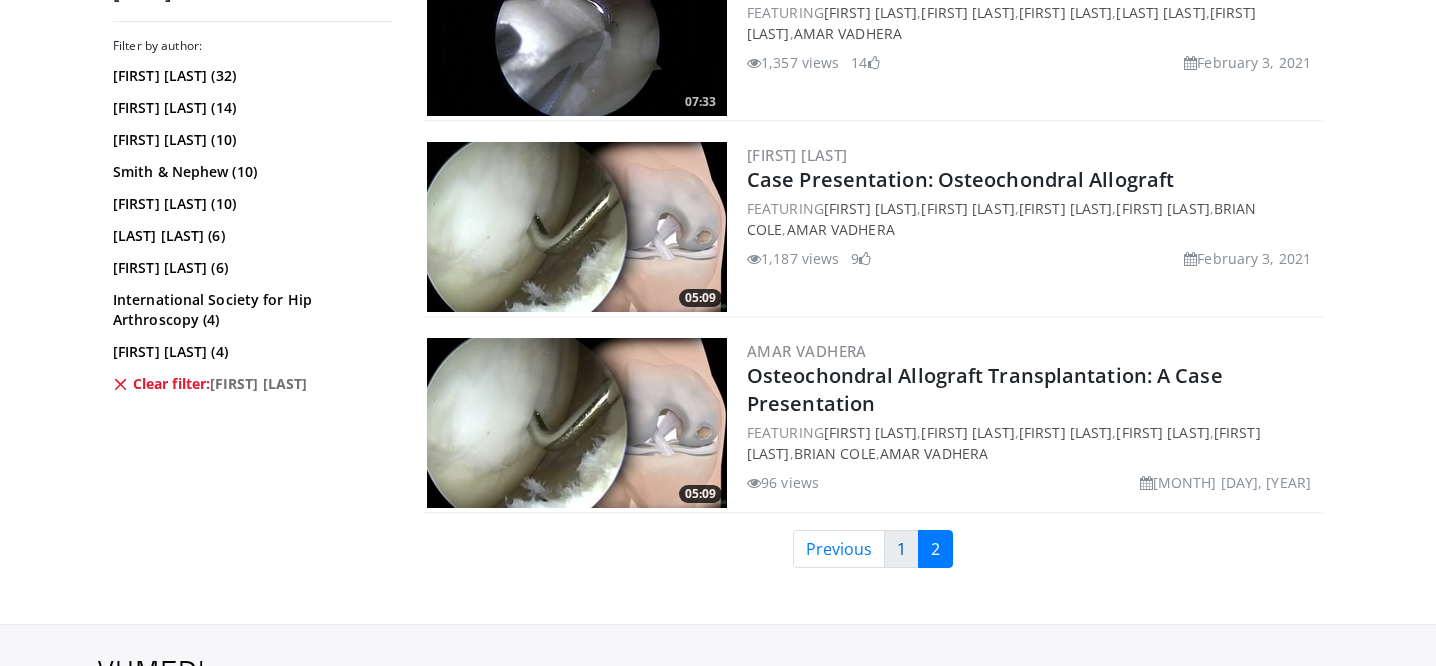 click on "1" at bounding box center (901, 549) 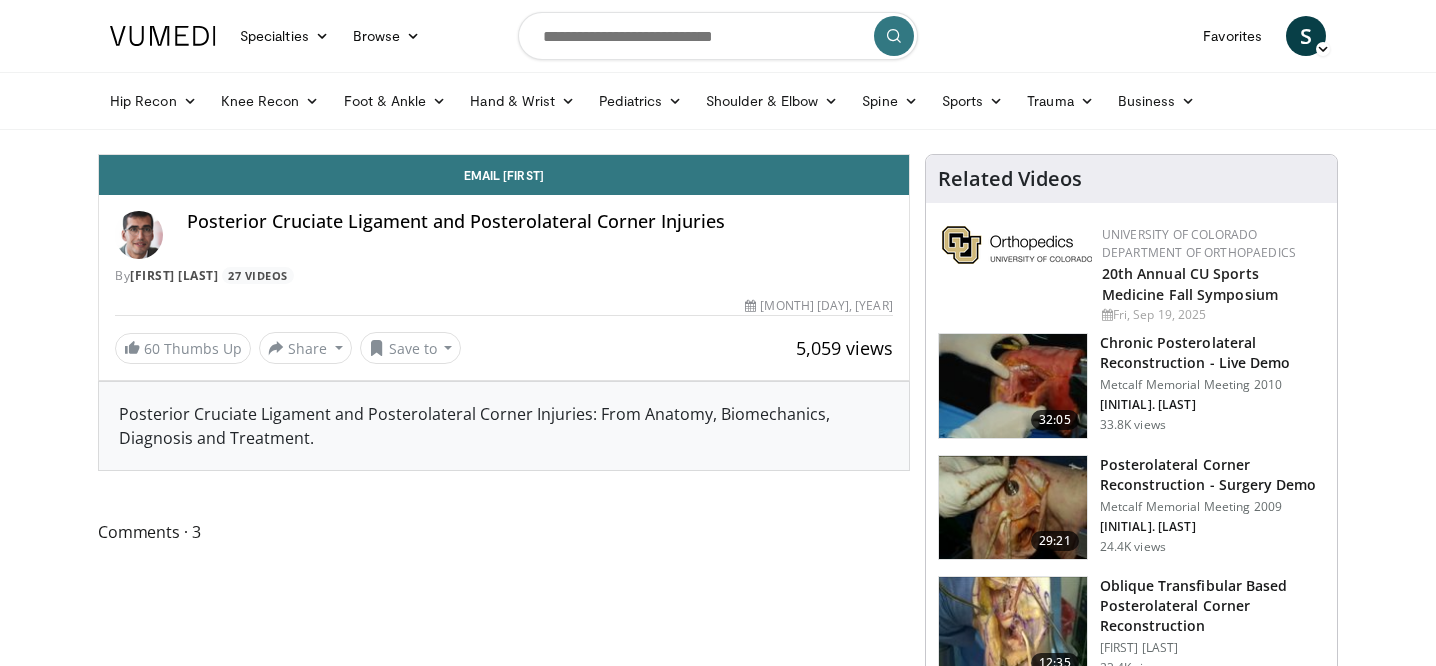 scroll, scrollTop: 0, scrollLeft: 0, axis: both 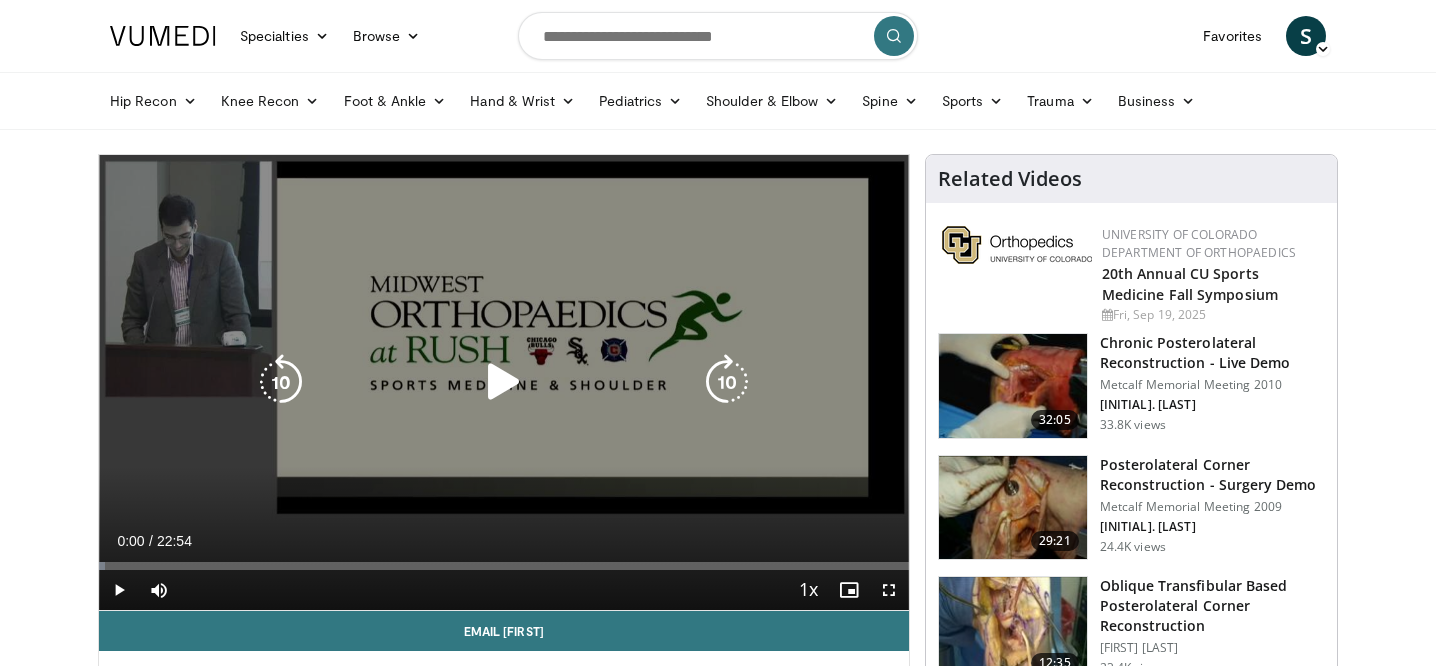 click at bounding box center (504, 382) 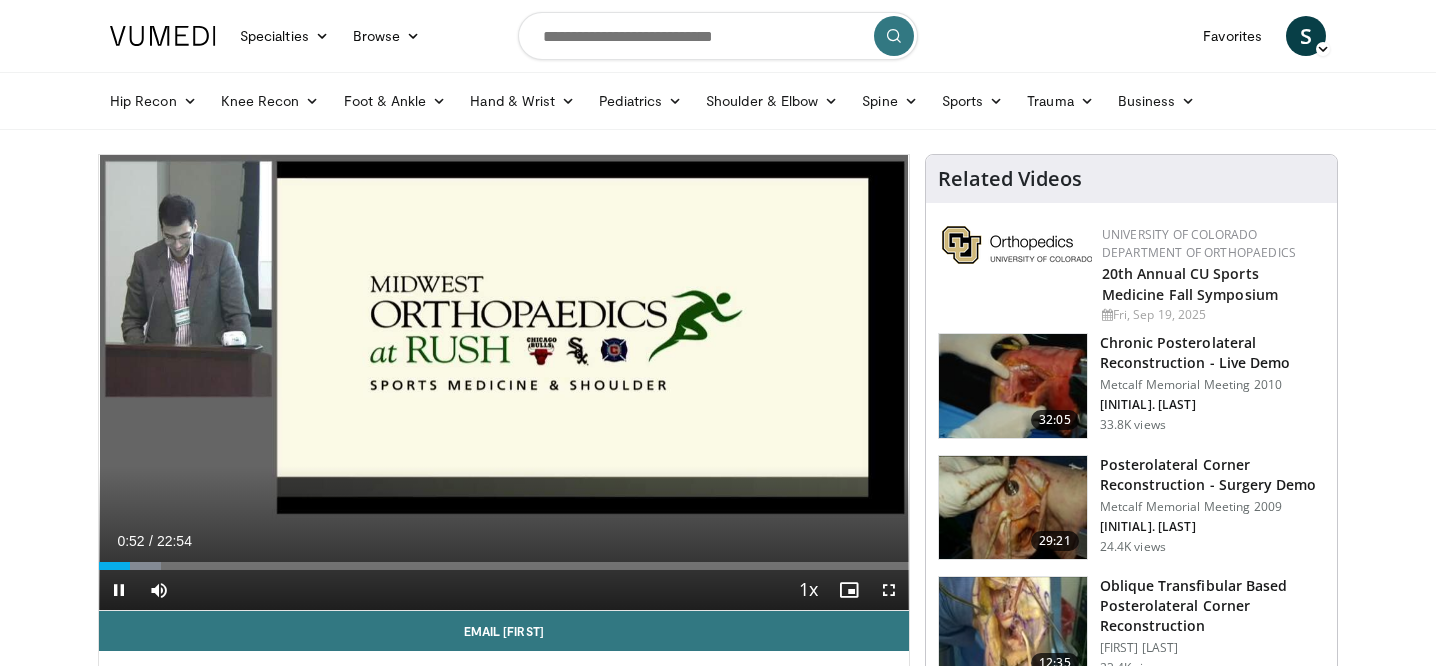 click at bounding box center [889, 590] 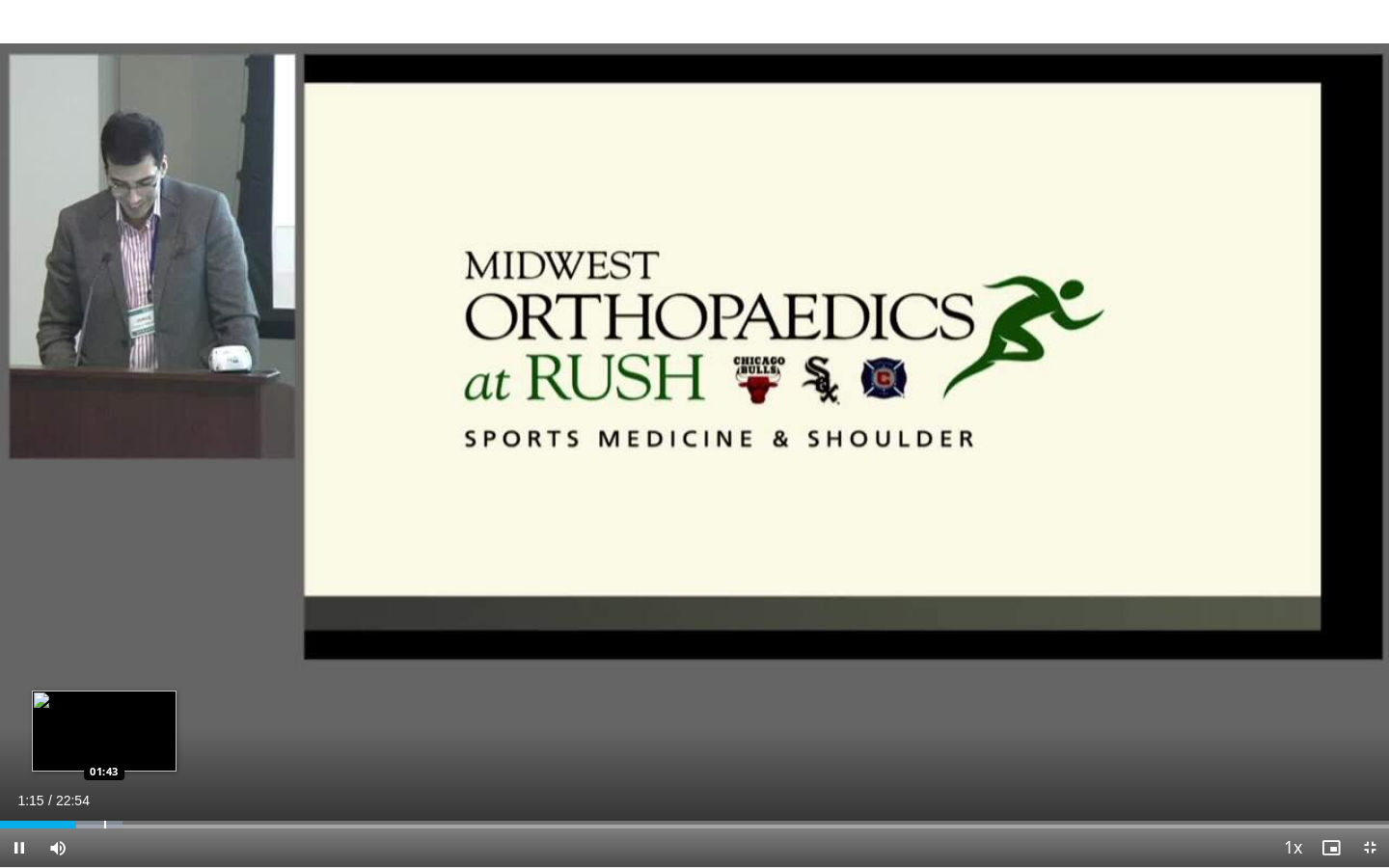 click at bounding box center (105, 825) 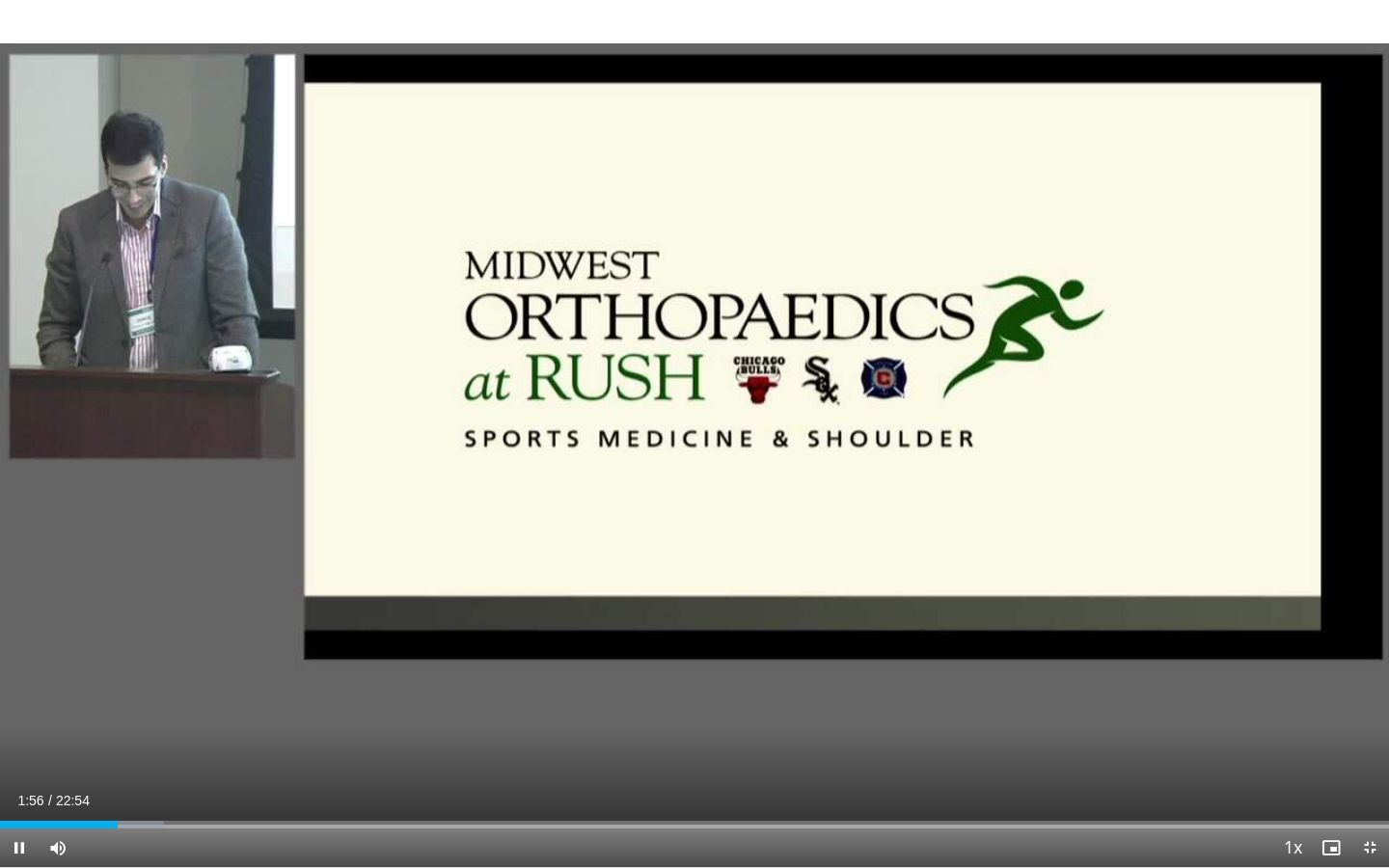 click on "Current Time  1:56 / Duration  22:54 Pause Skip Backward Skip Forward Mute Loaded :  11.79% 01:56 02:45 Stream Type  LIVE Seek to live, currently behind live LIVE   1x Playback Rate 0.5x 0.75x 1x , selected 1.25x 1.5x 1.75x 2x Chapters Chapters Descriptions descriptions off , selected Captions captions off , selected Audio Track en (Main) , selected Exit Fullscreen Enable picture-in-picture mode" at bounding box center [694, 848] 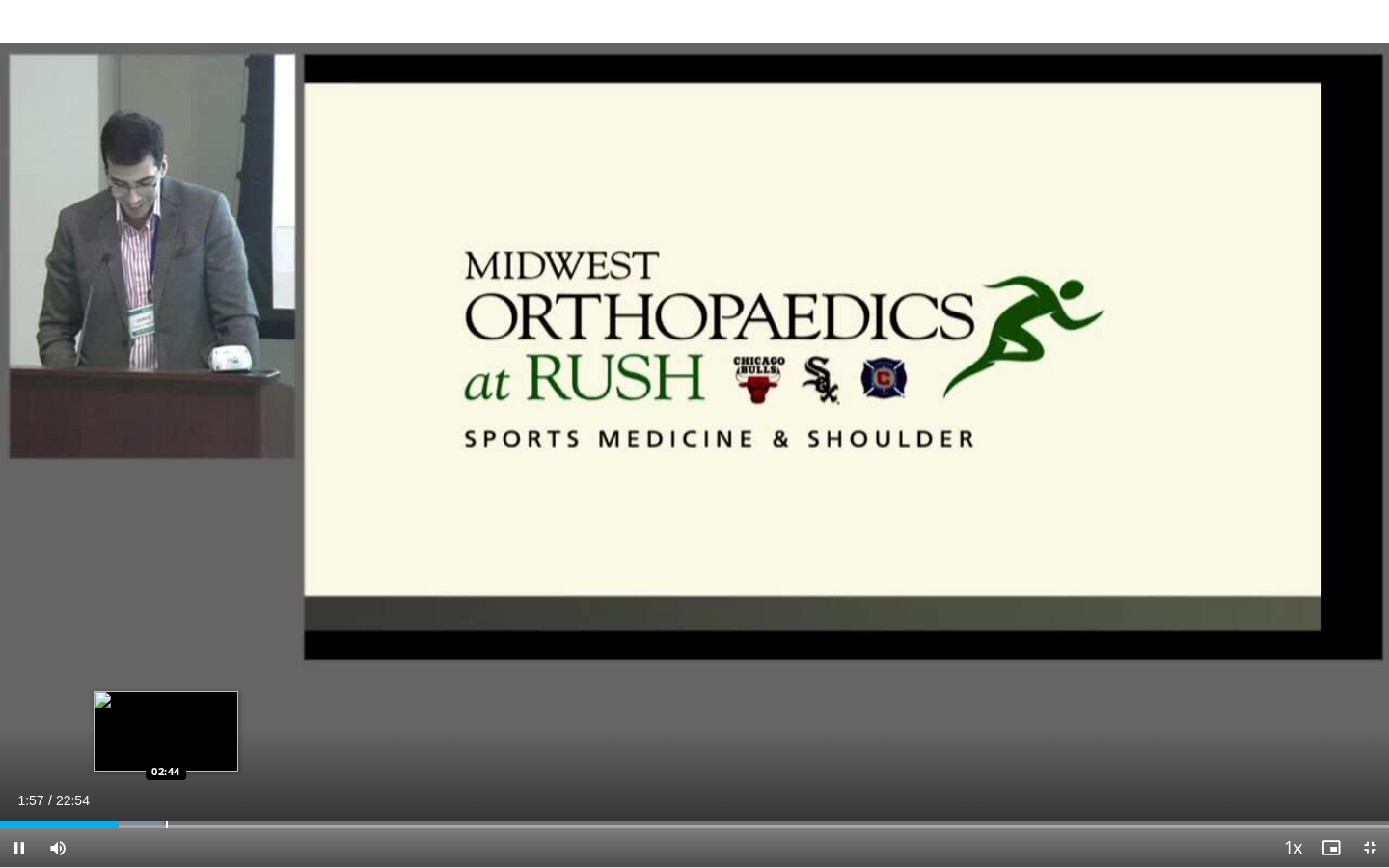 click at bounding box center [167, 825] 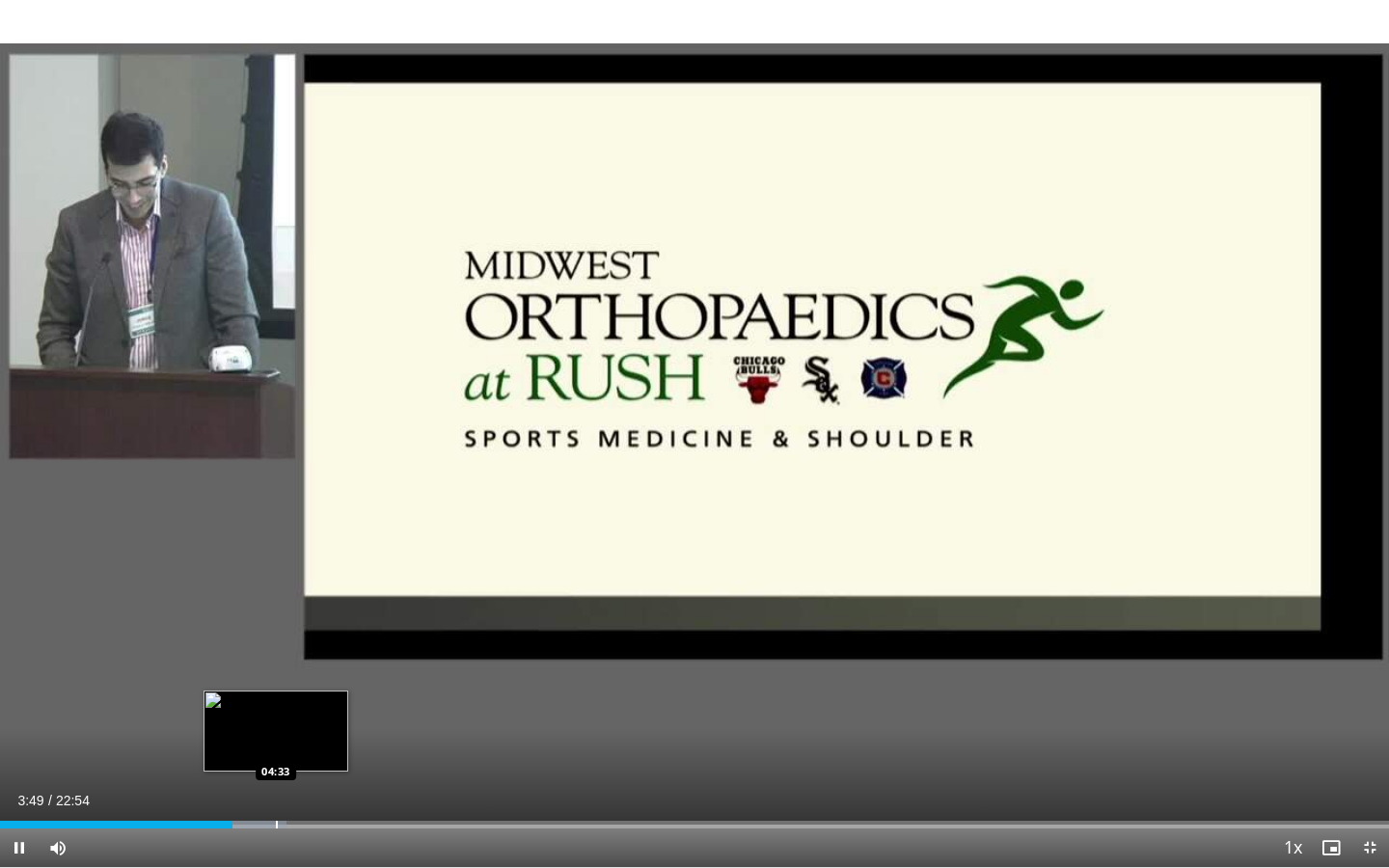 click at bounding box center (277, 825) 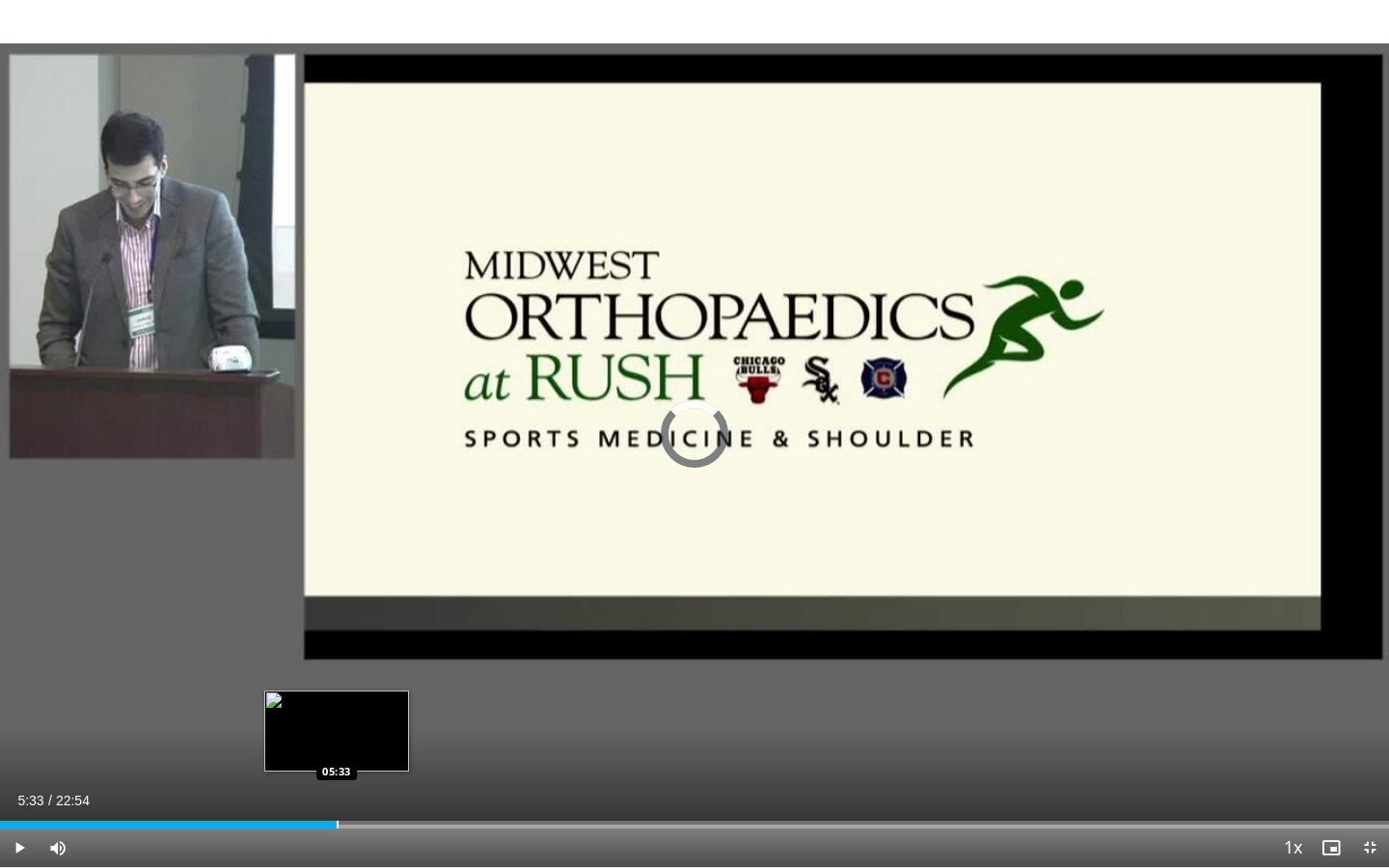 click at bounding box center (338, 825) 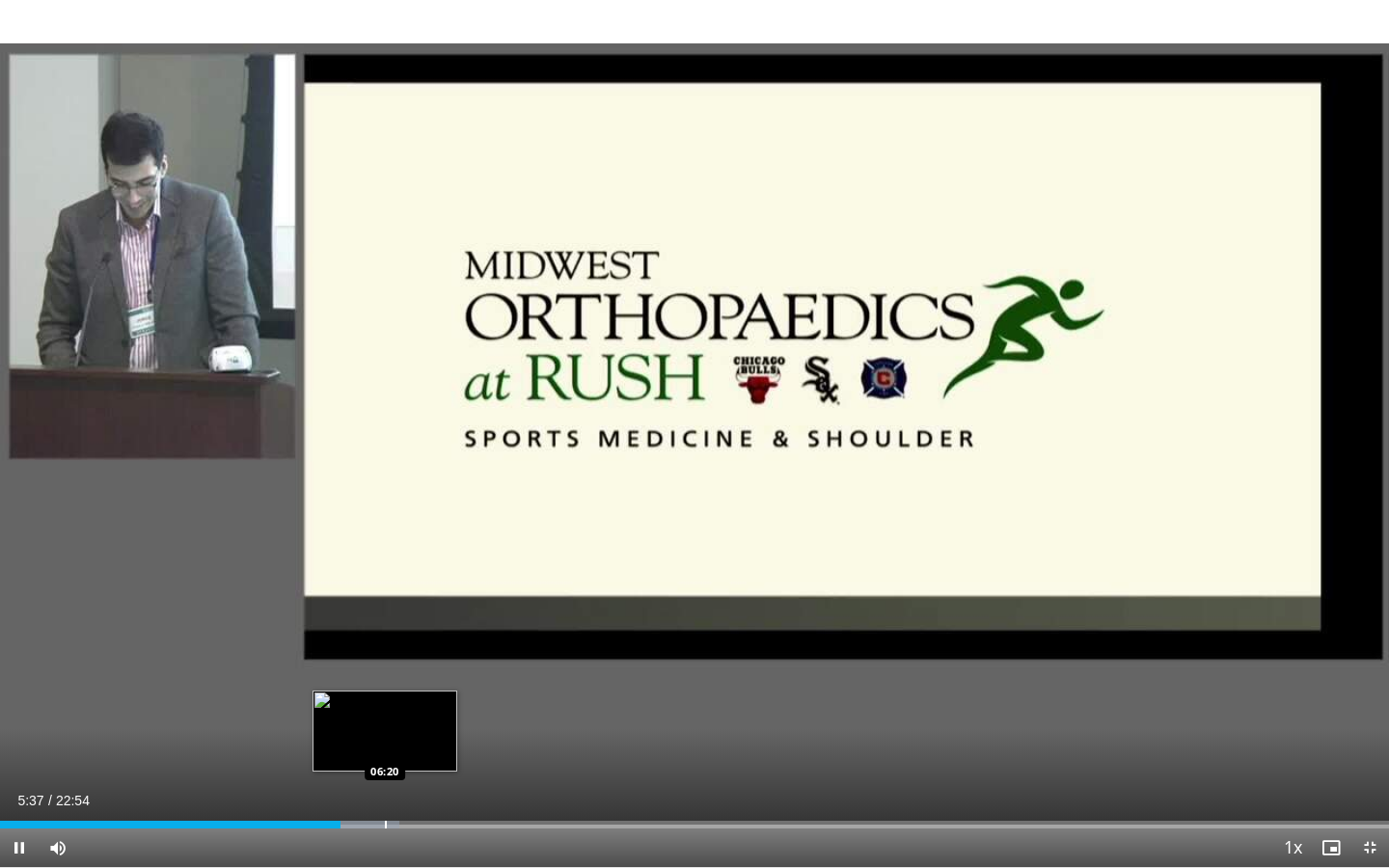 click at bounding box center [386, 825] 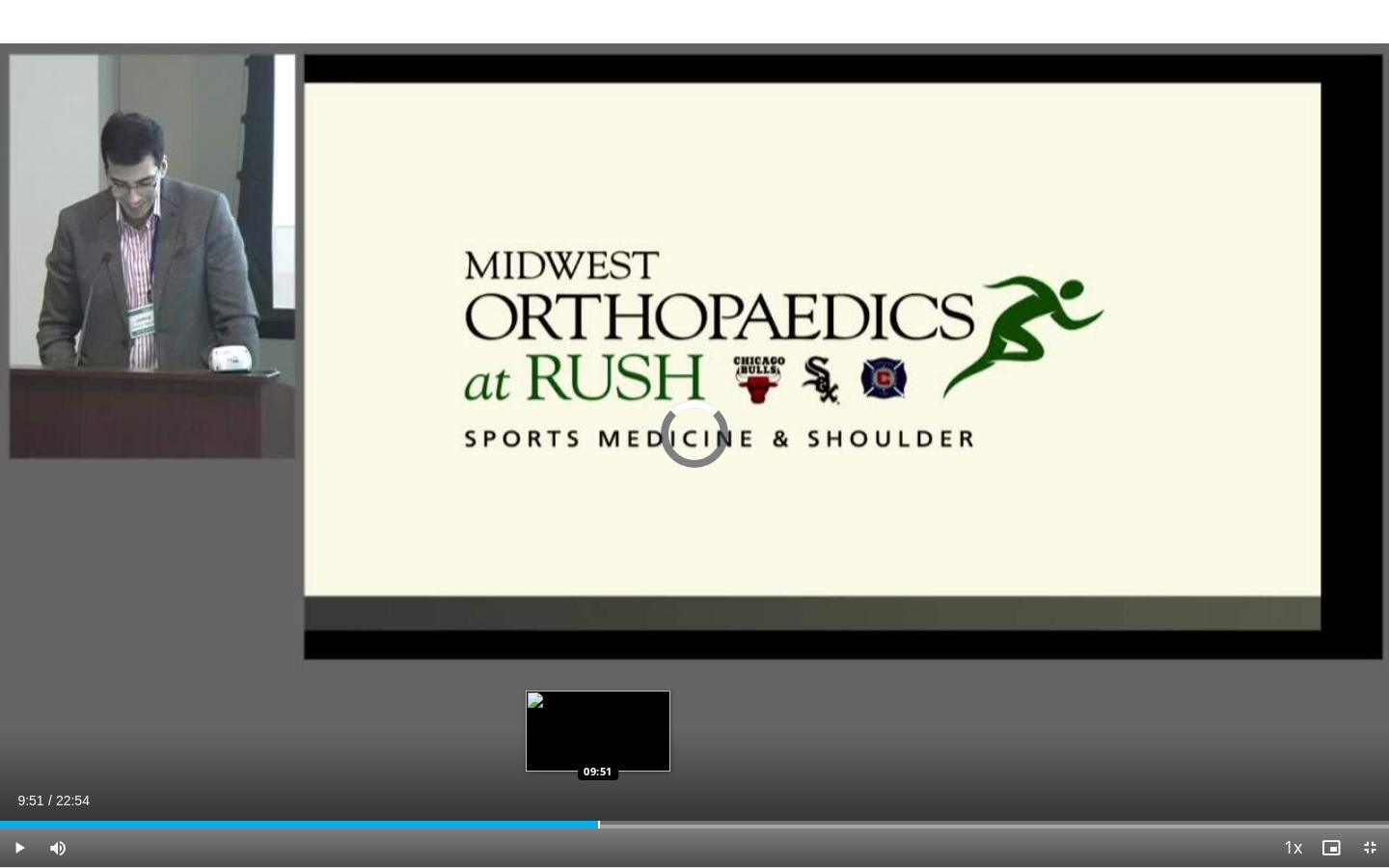click at bounding box center (599, 825) 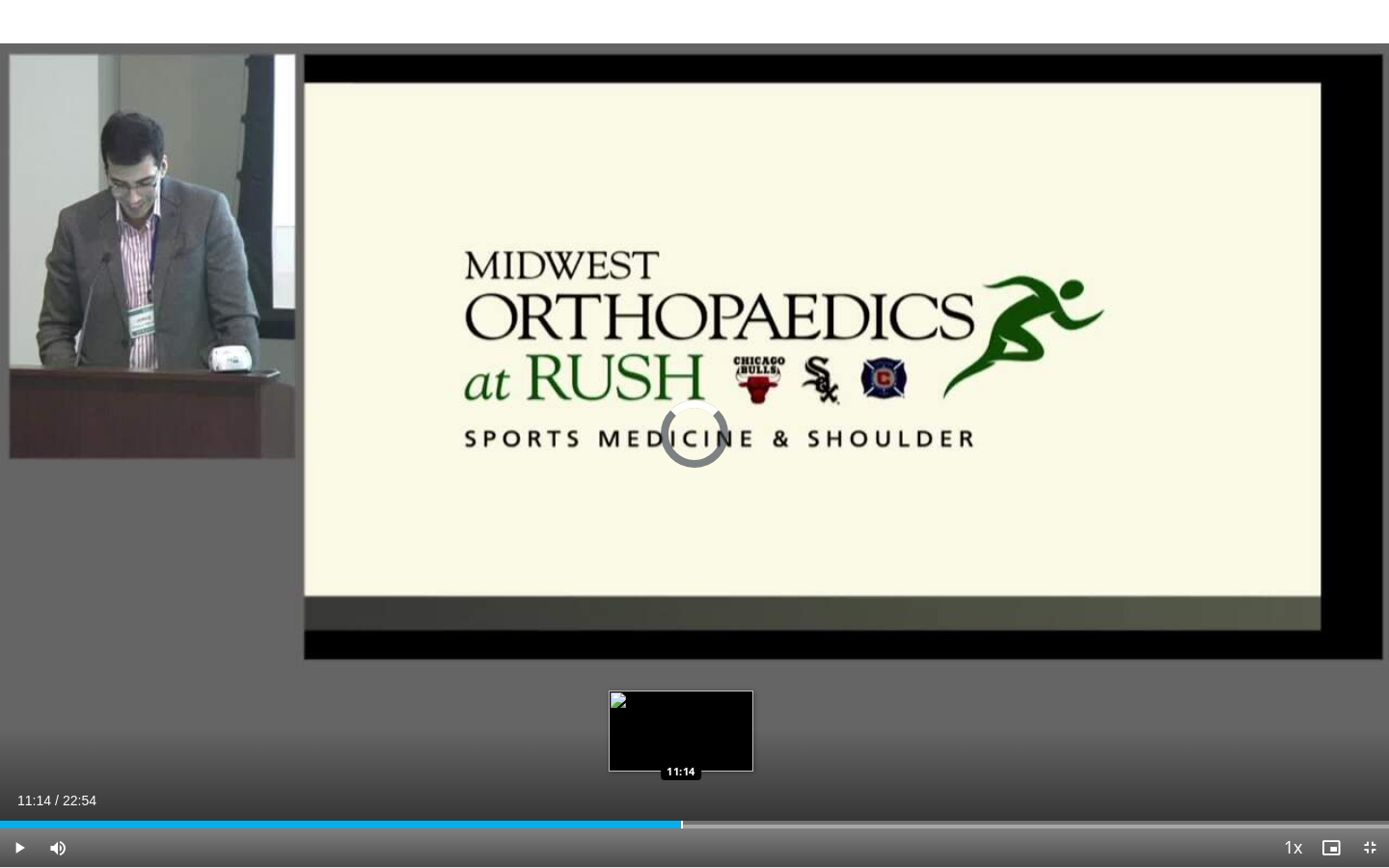 click at bounding box center (682, 825) 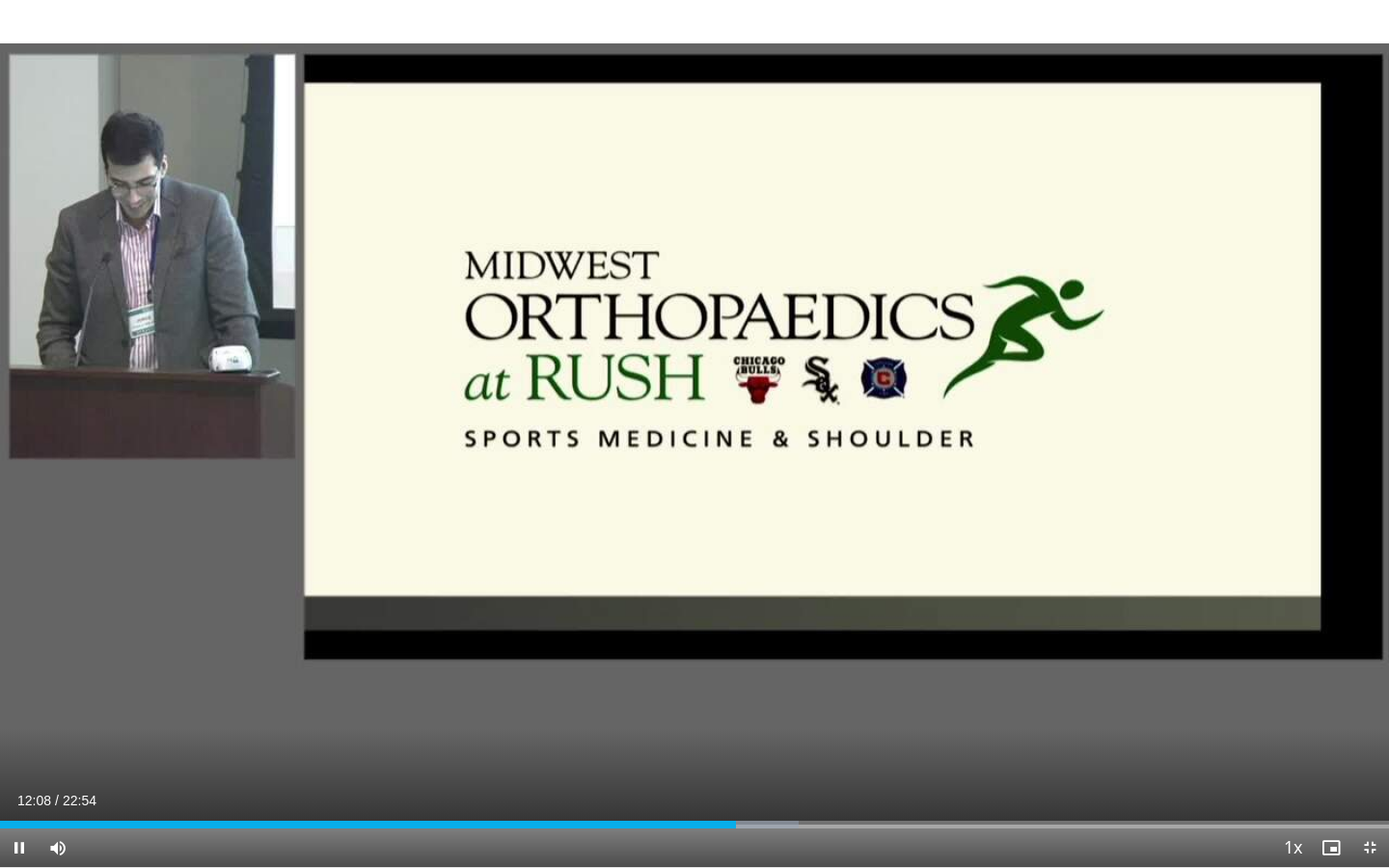 click on "Current Time  12:08 / Duration  22:54 Pause Skip Backward Skip Forward Mute Loaded :  57.49% 12:08 12:54 Stream Type  LIVE Seek to live, currently behind live LIVE   1x Playback Rate 0.5x 0.75x 1x , selected 1.25x 1.5x 1.75x 2x Chapters Chapters Descriptions descriptions off , selected Captions captions off , selected Audio Track en (Main) , selected Exit Fullscreen Enable picture-in-picture mode" at bounding box center (694, 848) 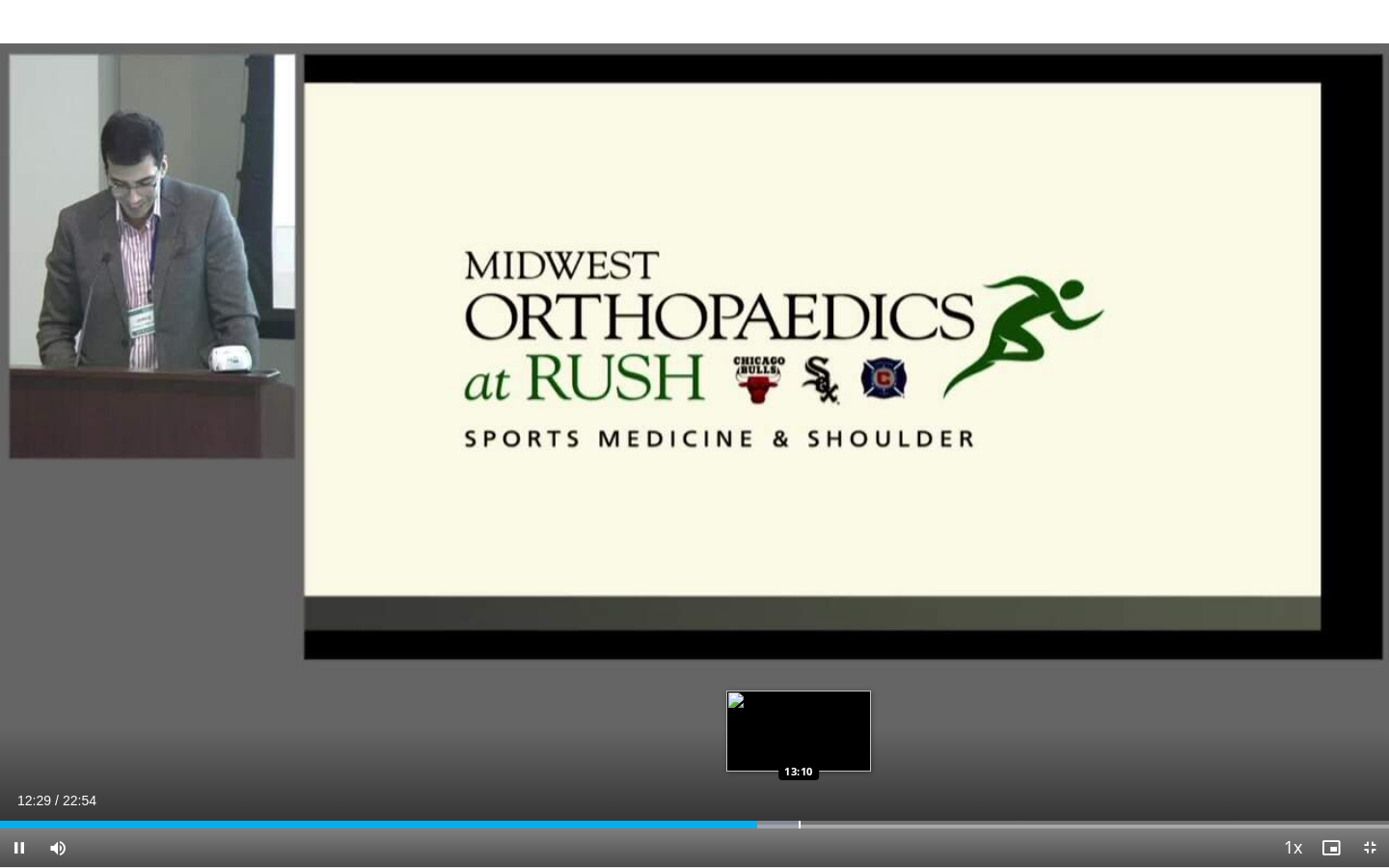 click at bounding box center [800, 825] 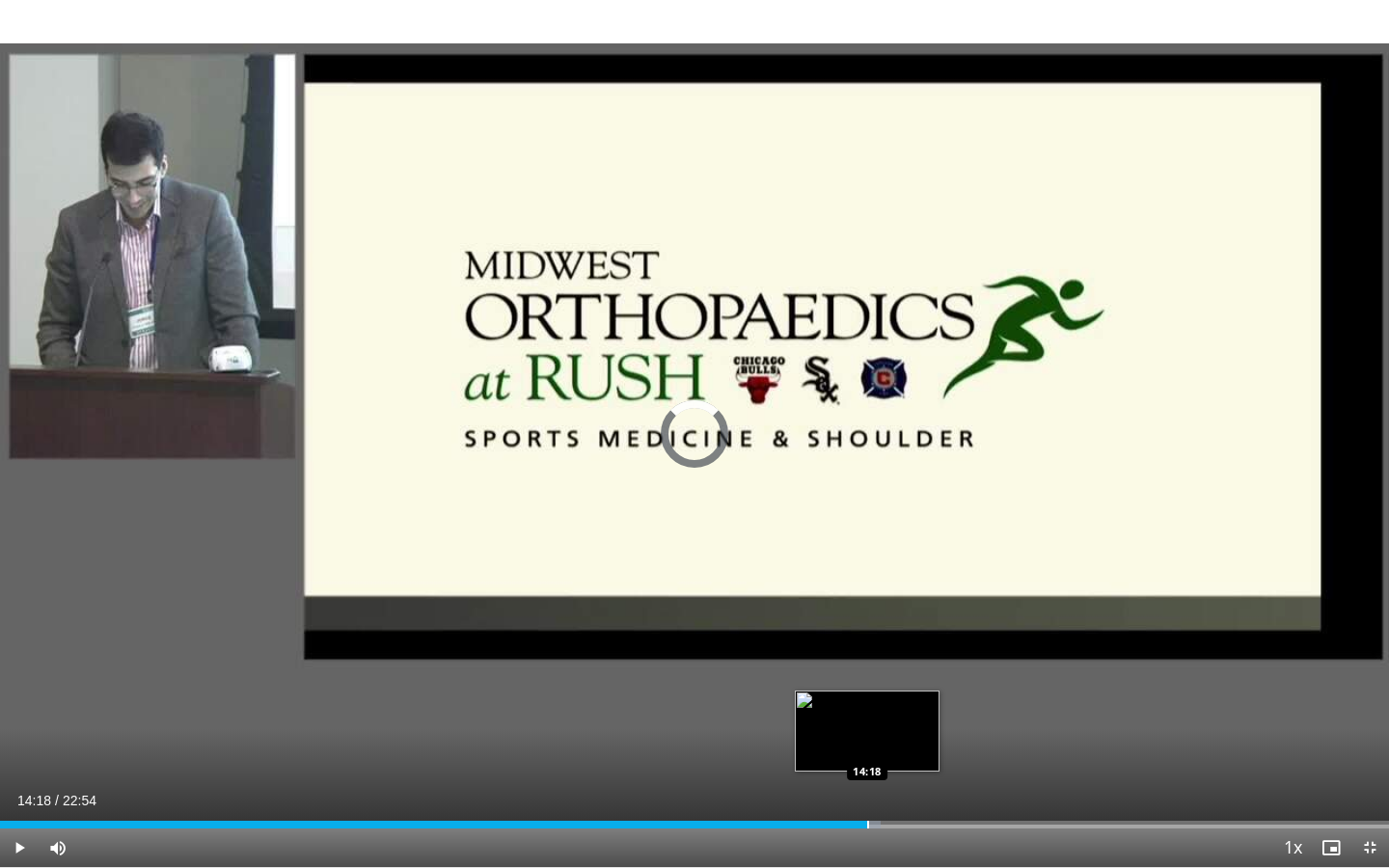 click at bounding box center [868, 825] 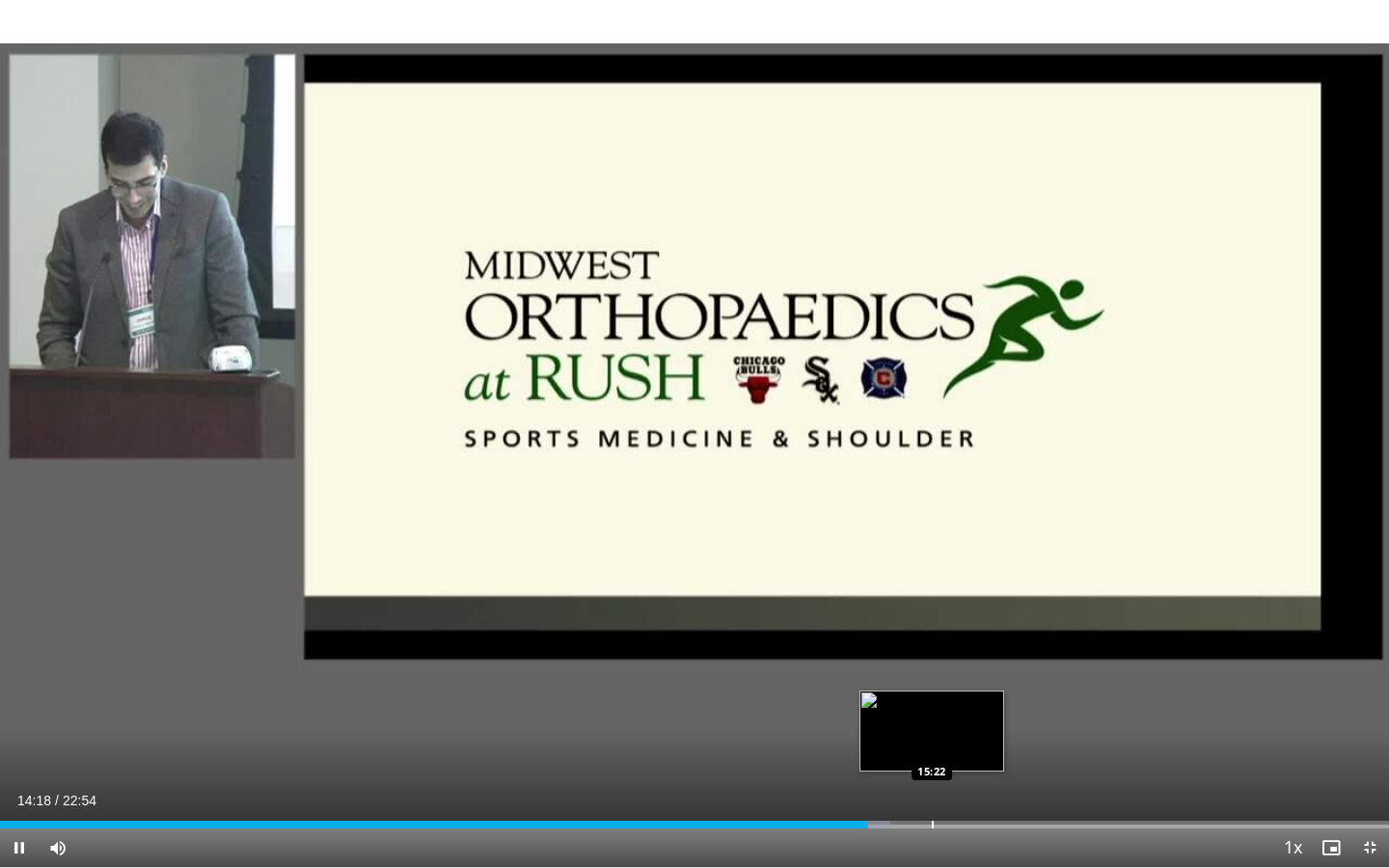 click at bounding box center (933, 825) 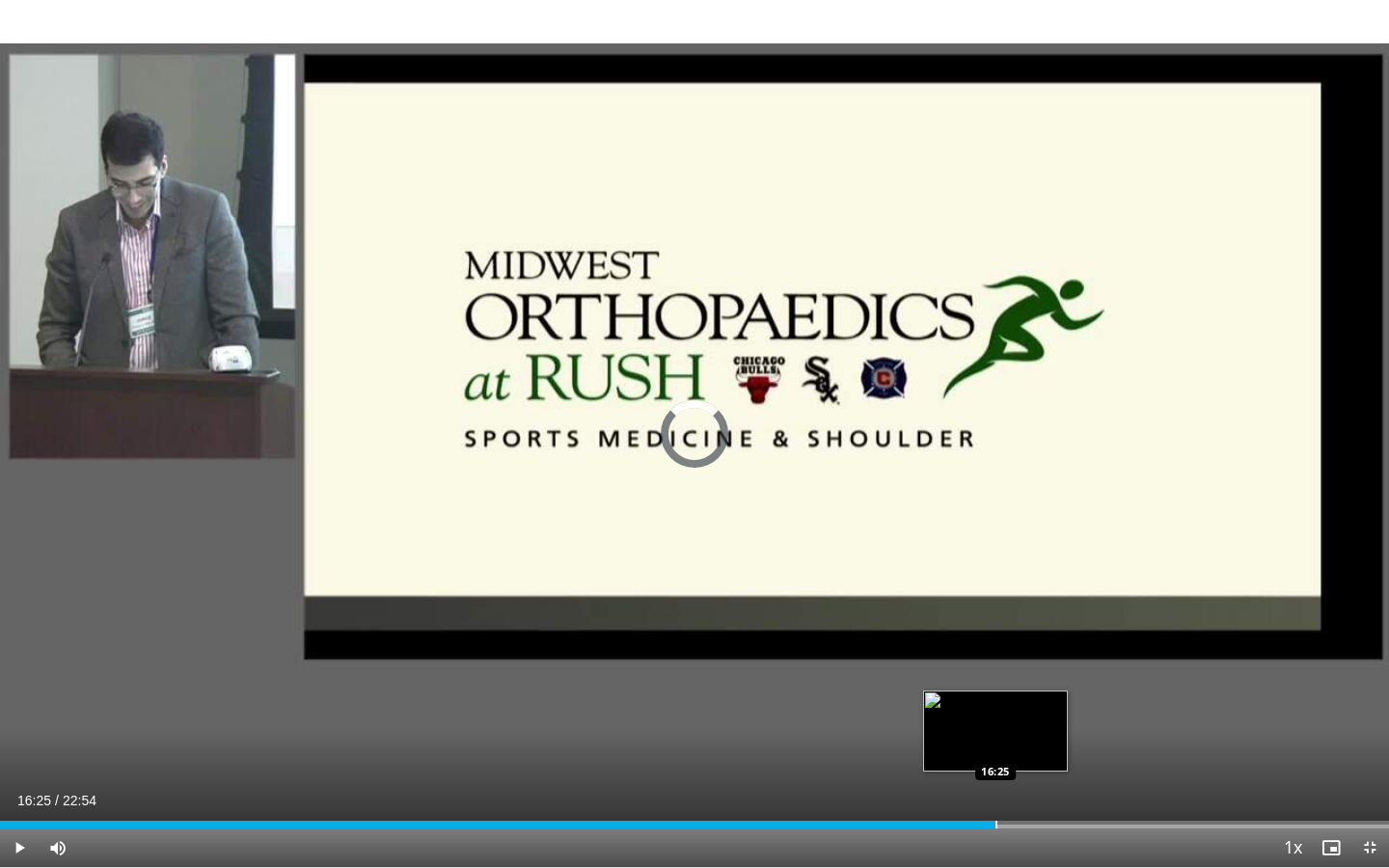 click at bounding box center (996, 825) 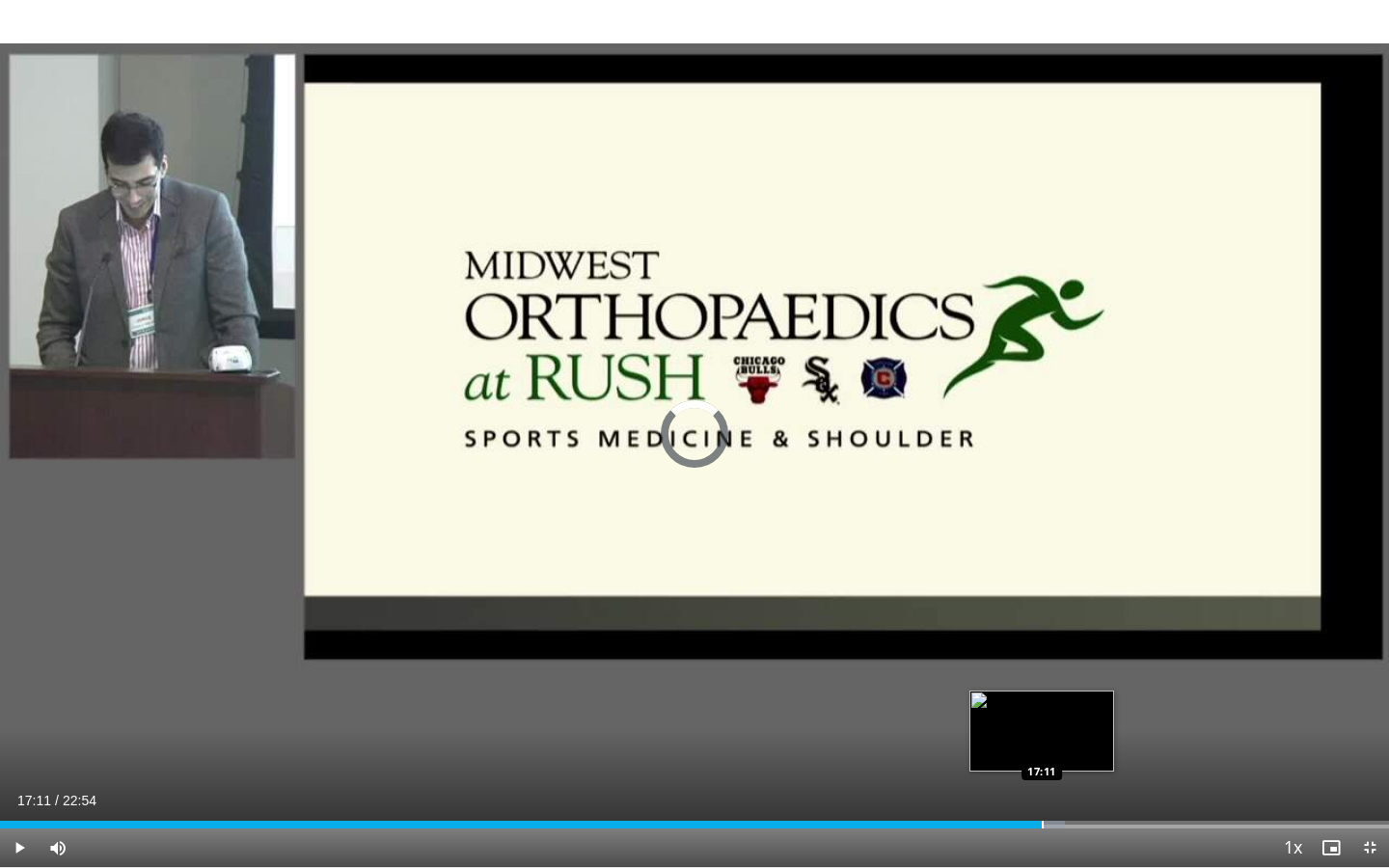 click at bounding box center [1043, 825] 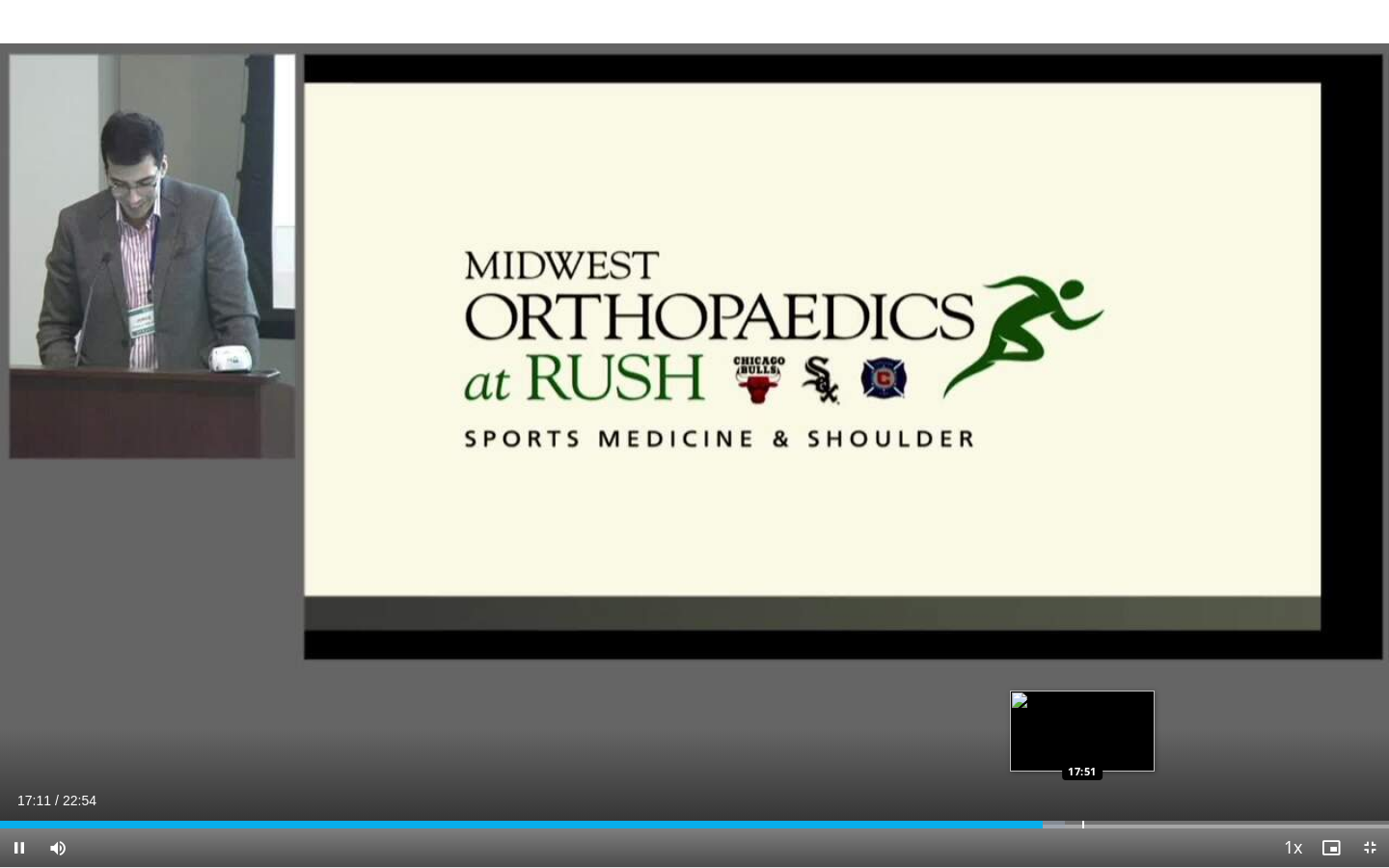 click at bounding box center (1083, 825) 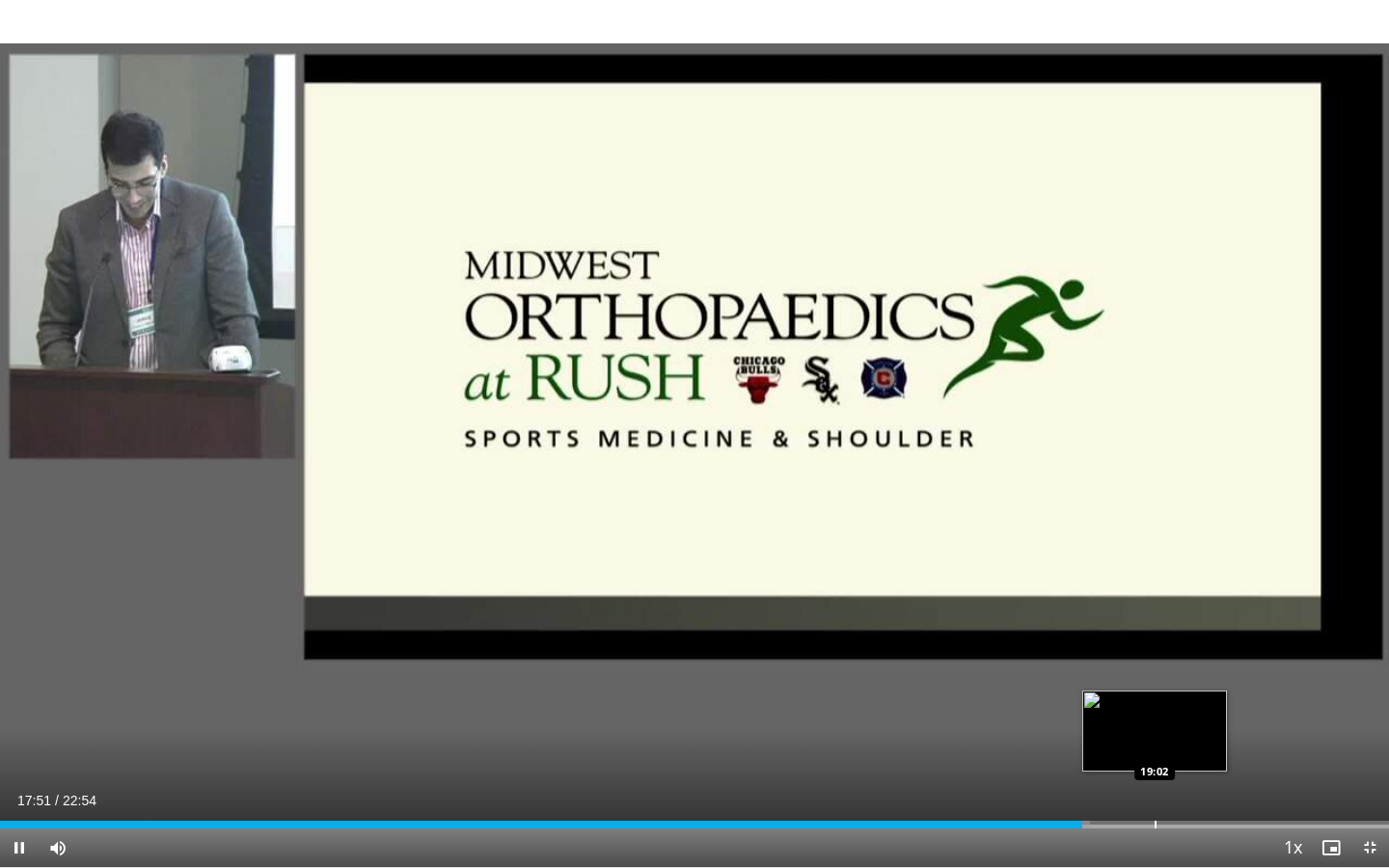 click at bounding box center [1156, 825] 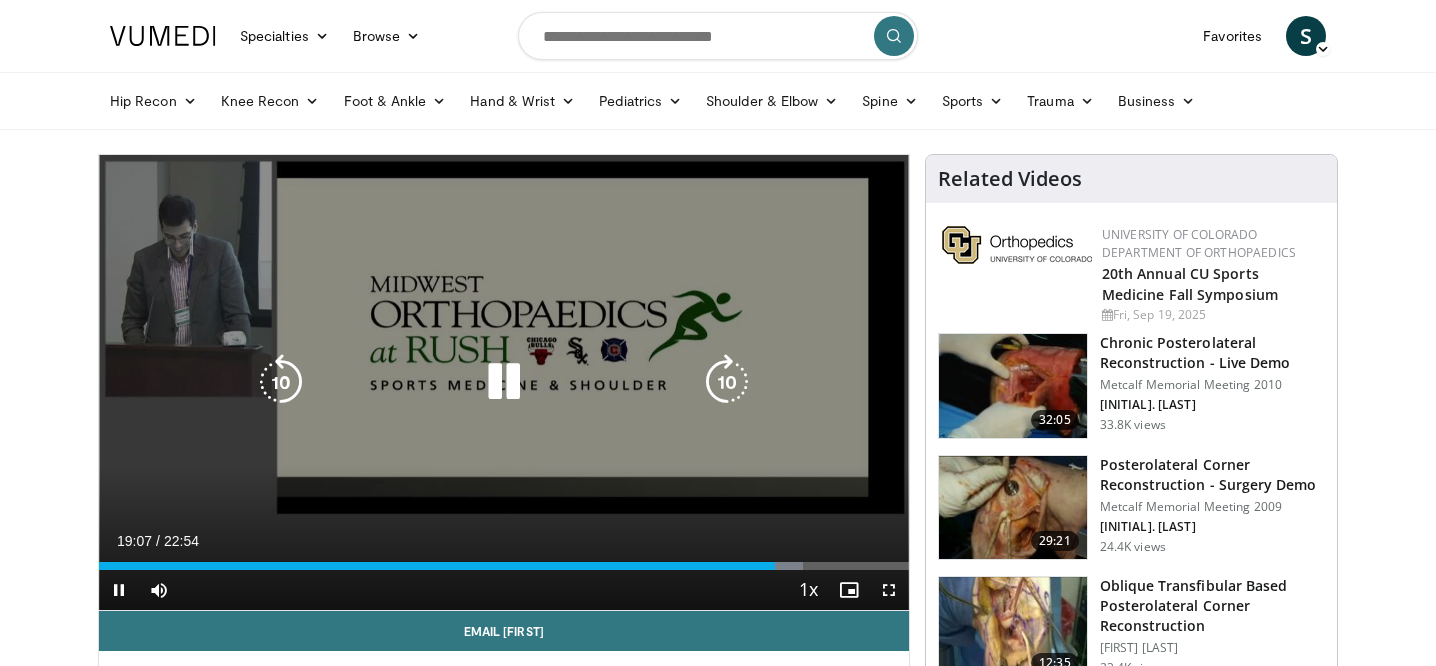 click at bounding box center (504, 382) 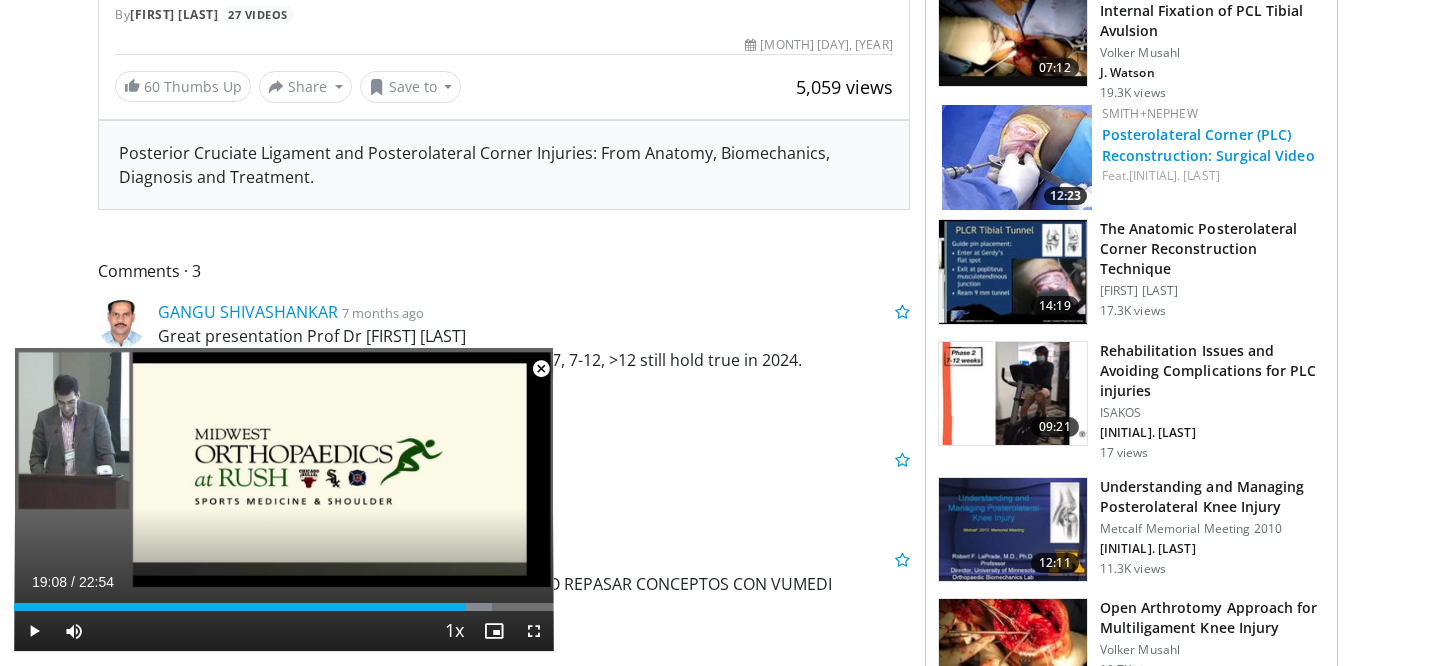 scroll, scrollTop: 758, scrollLeft: 0, axis: vertical 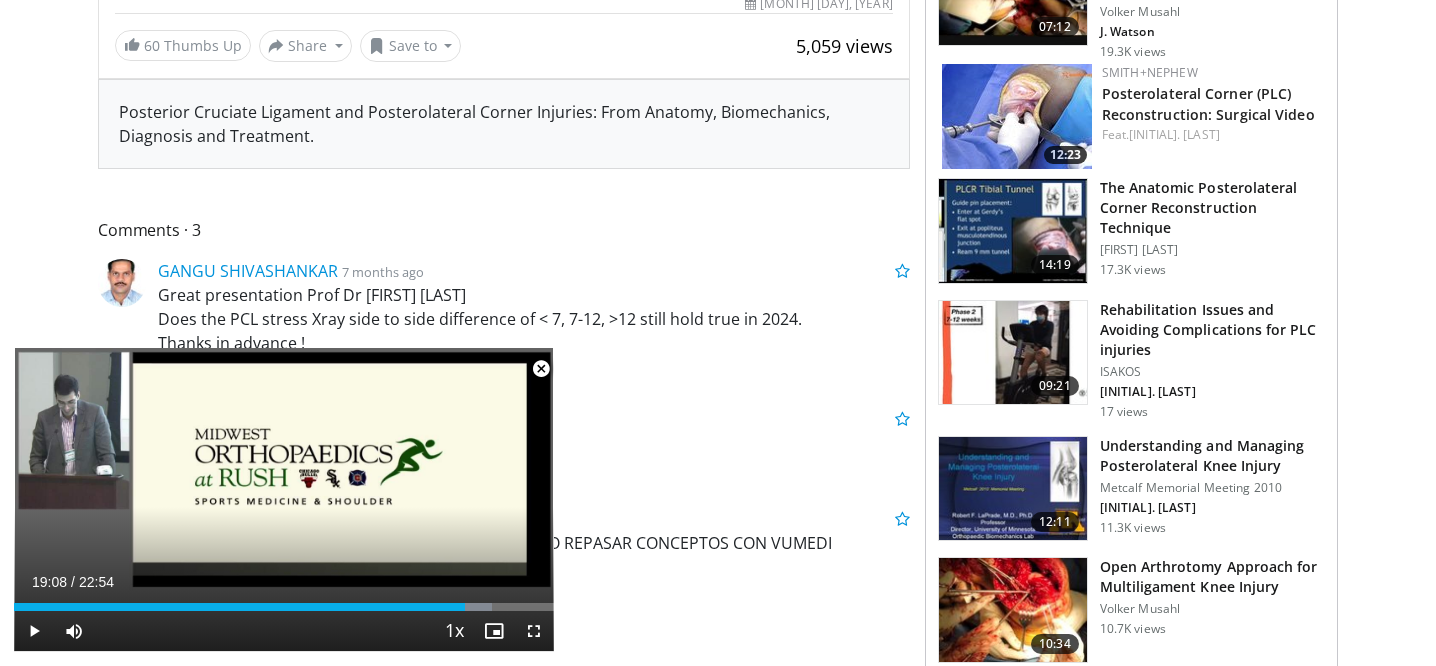 click at bounding box center (541, 369) 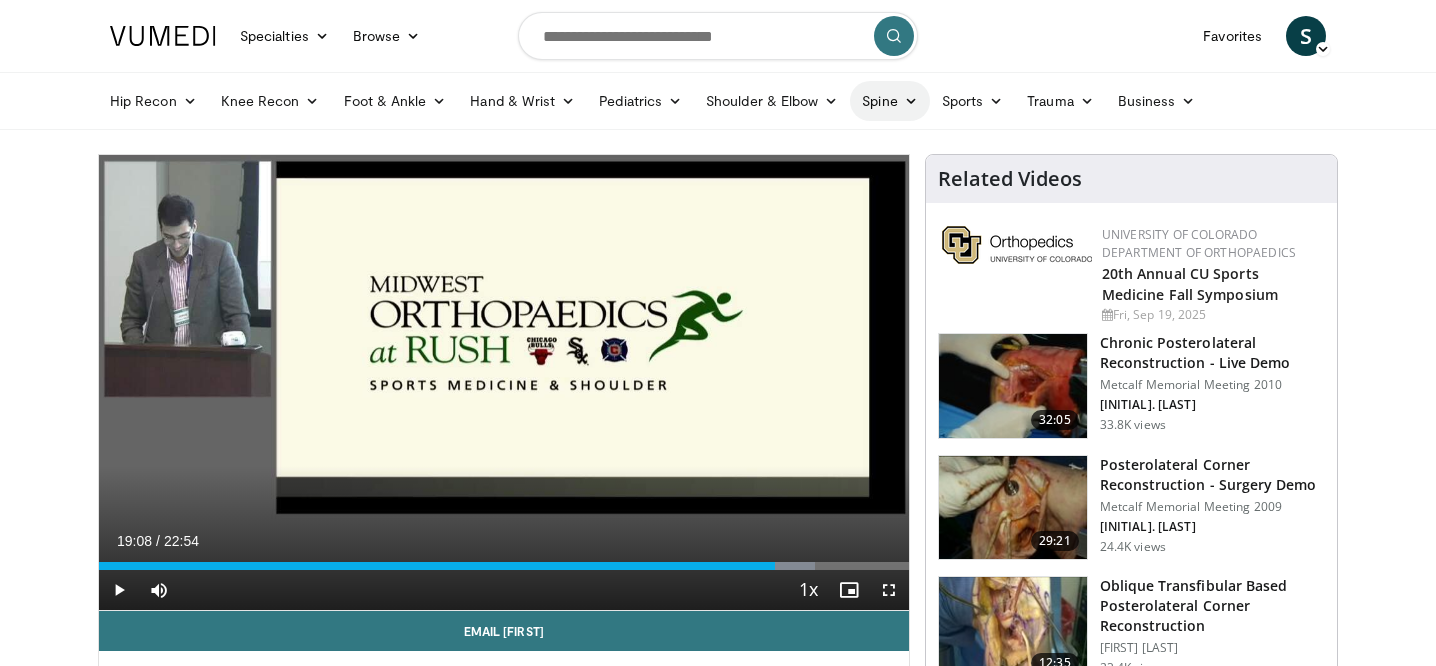scroll, scrollTop: 0, scrollLeft: 0, axis: both 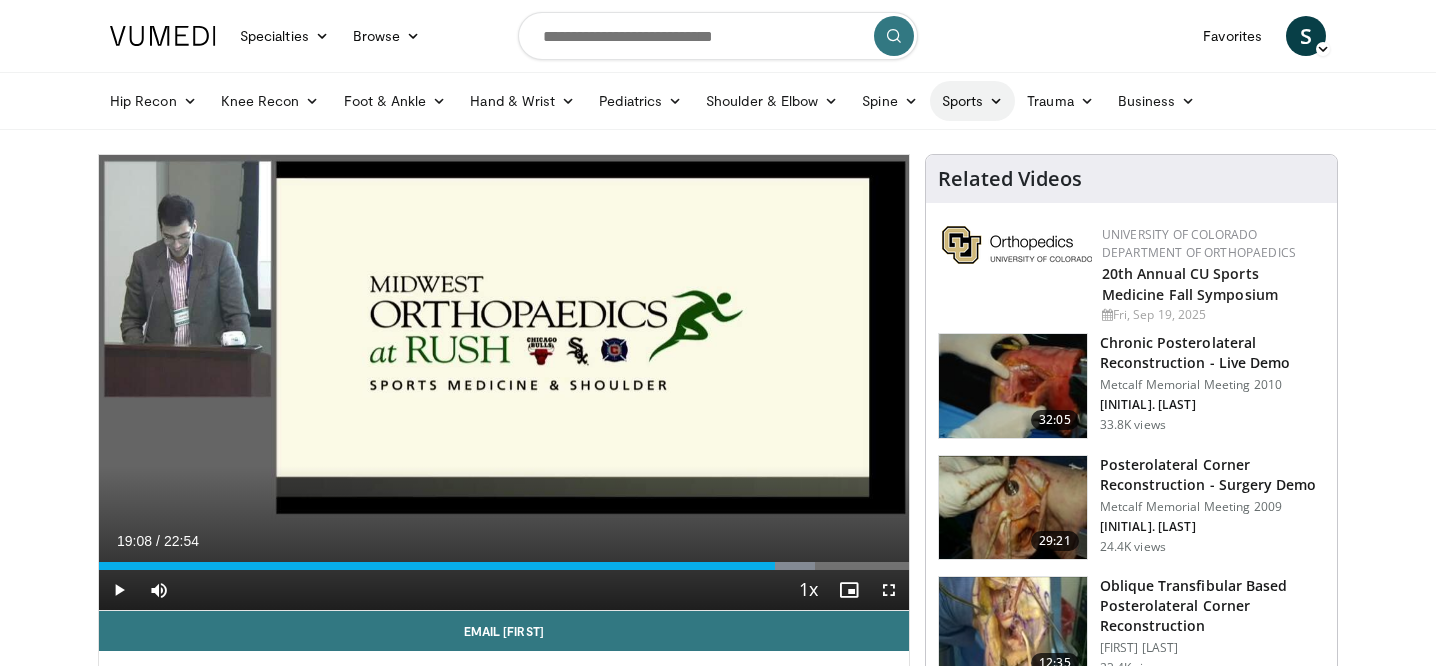 click on "Sports" at bounding box center [973, 101] 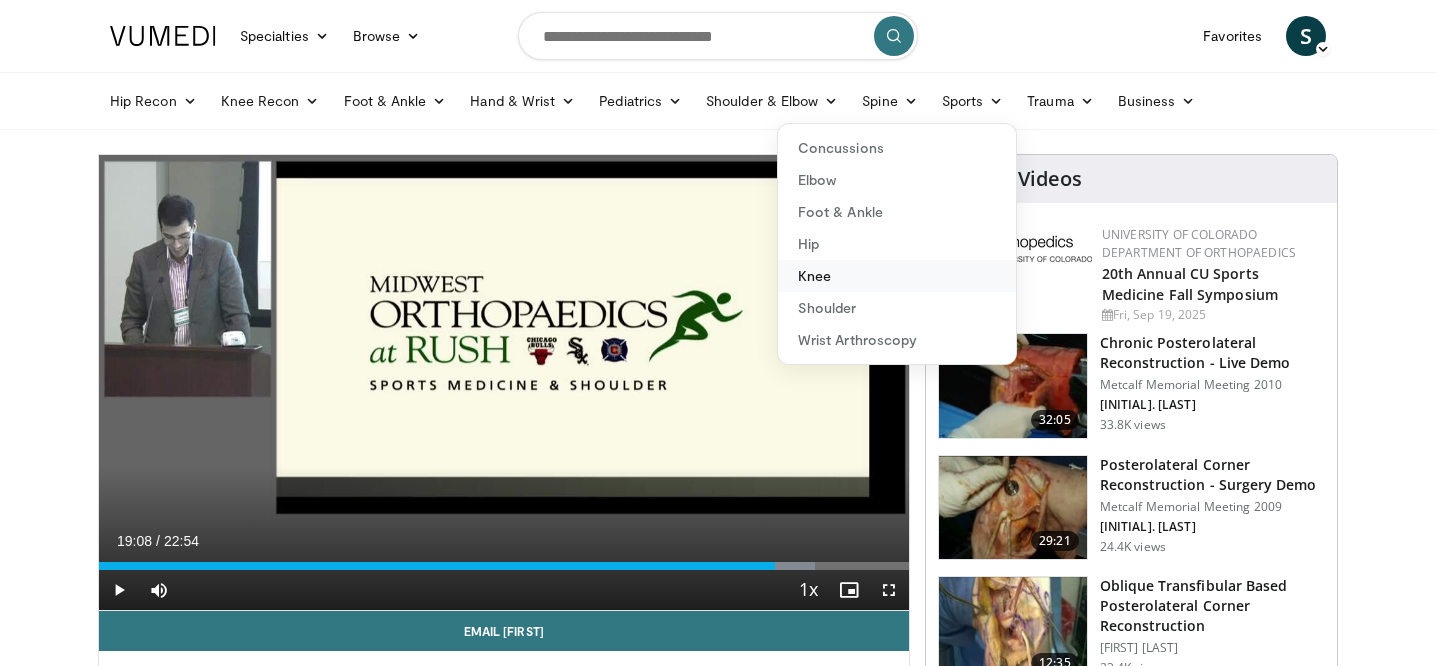 click on "Knee" at bounding box center (897, 276) 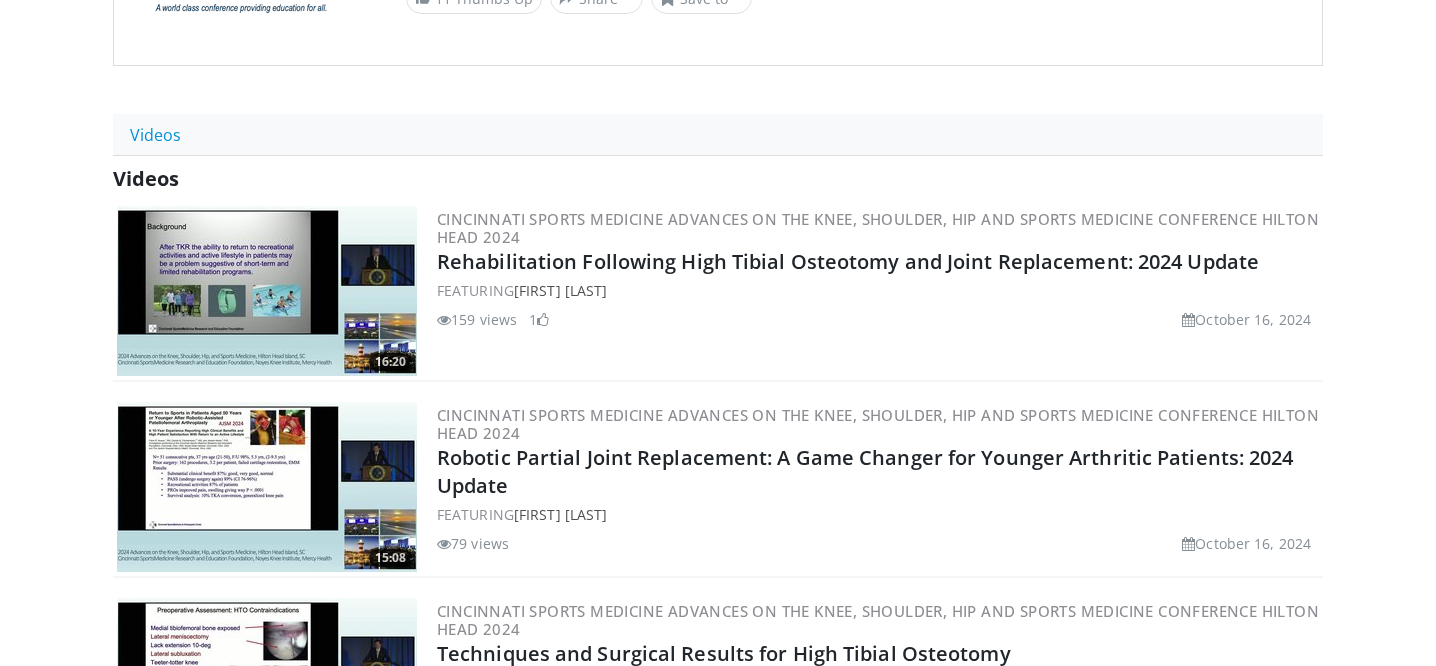 scroll, scrollTop: 347, scrollLeft: 0, axis: vertical 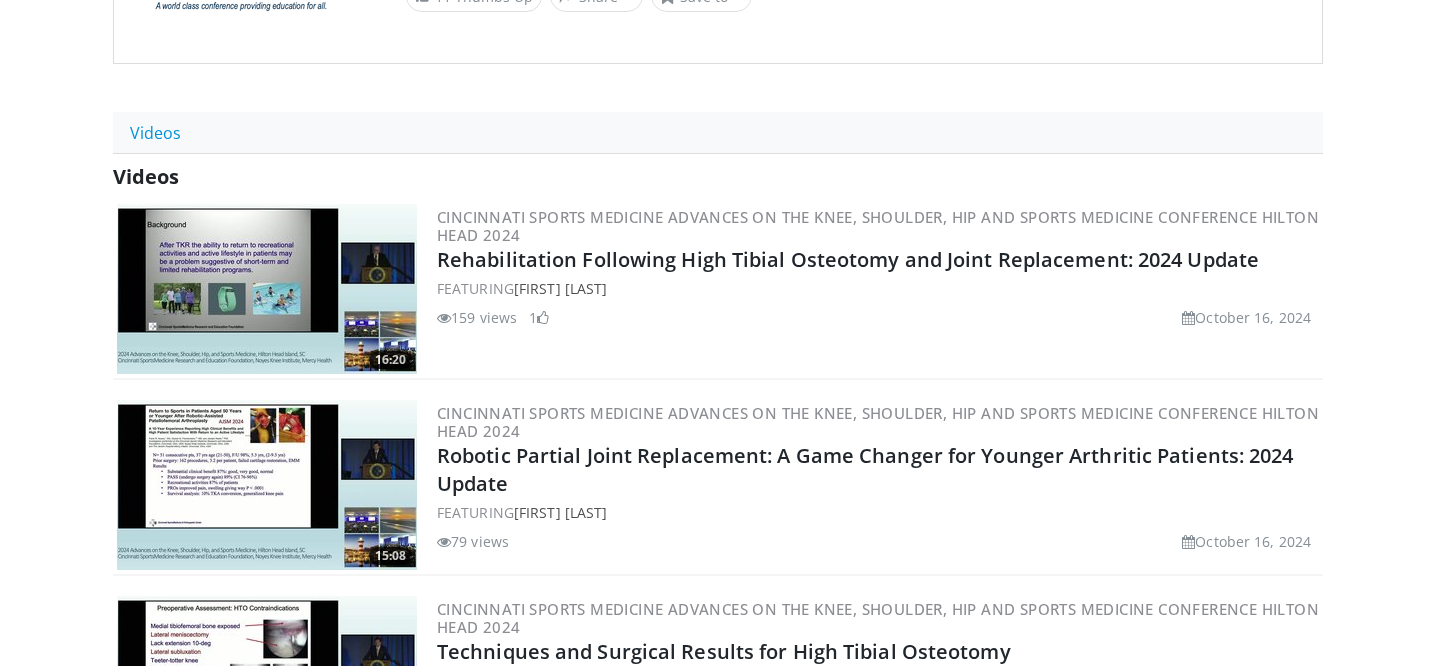click at bounding box center (267, 289) 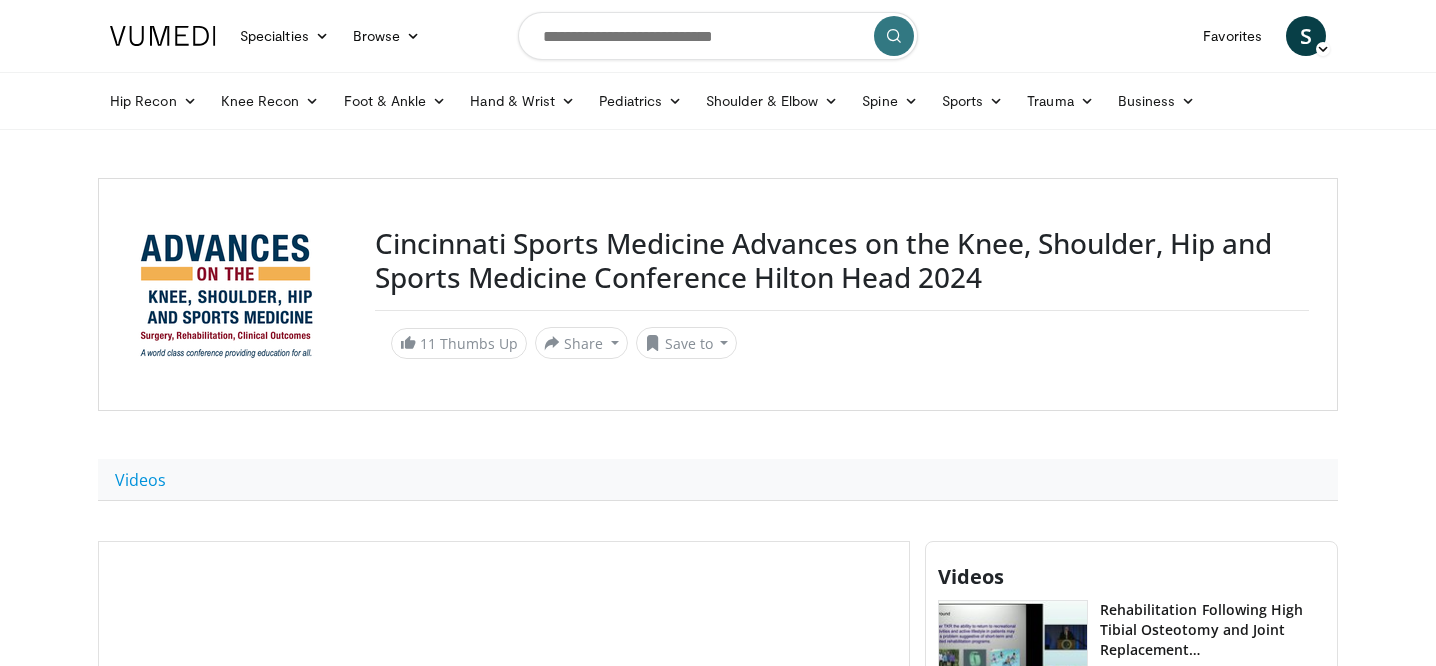 scroll, scrollTop: 0, scrollLeft: 0, axis: both 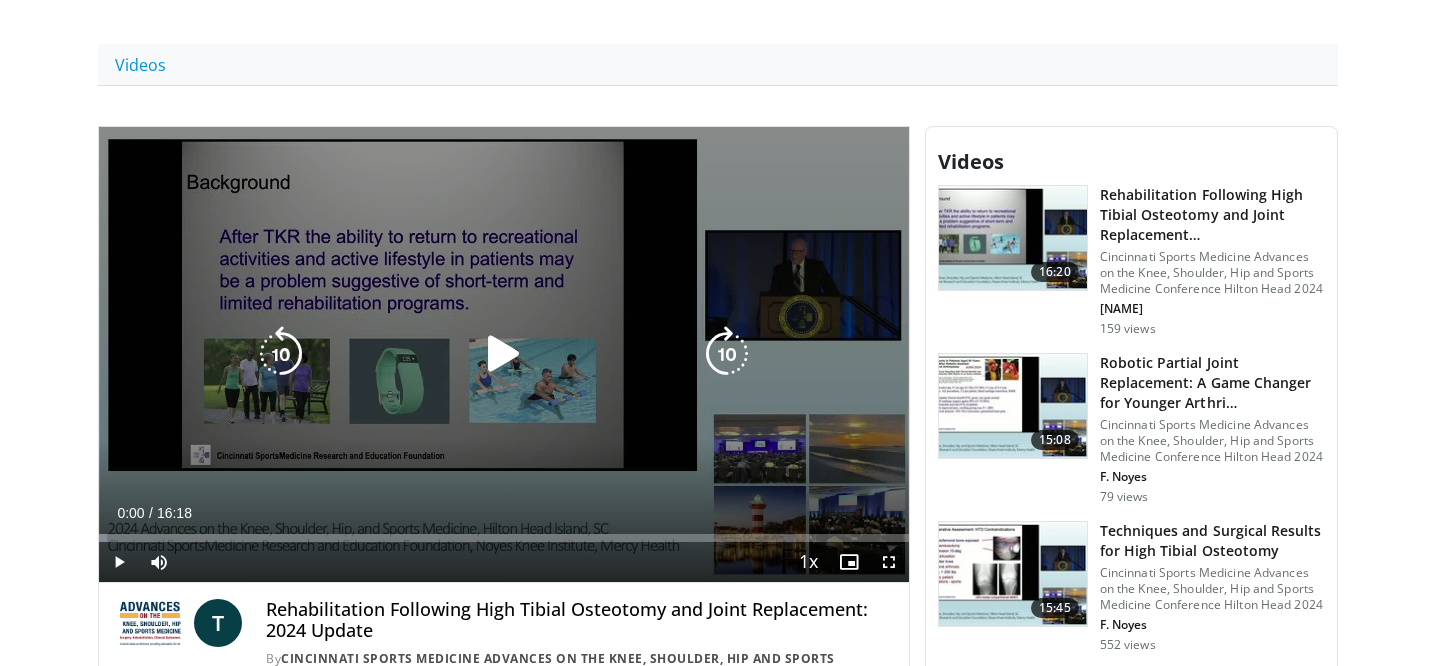 click at bounding box center [504, 354] 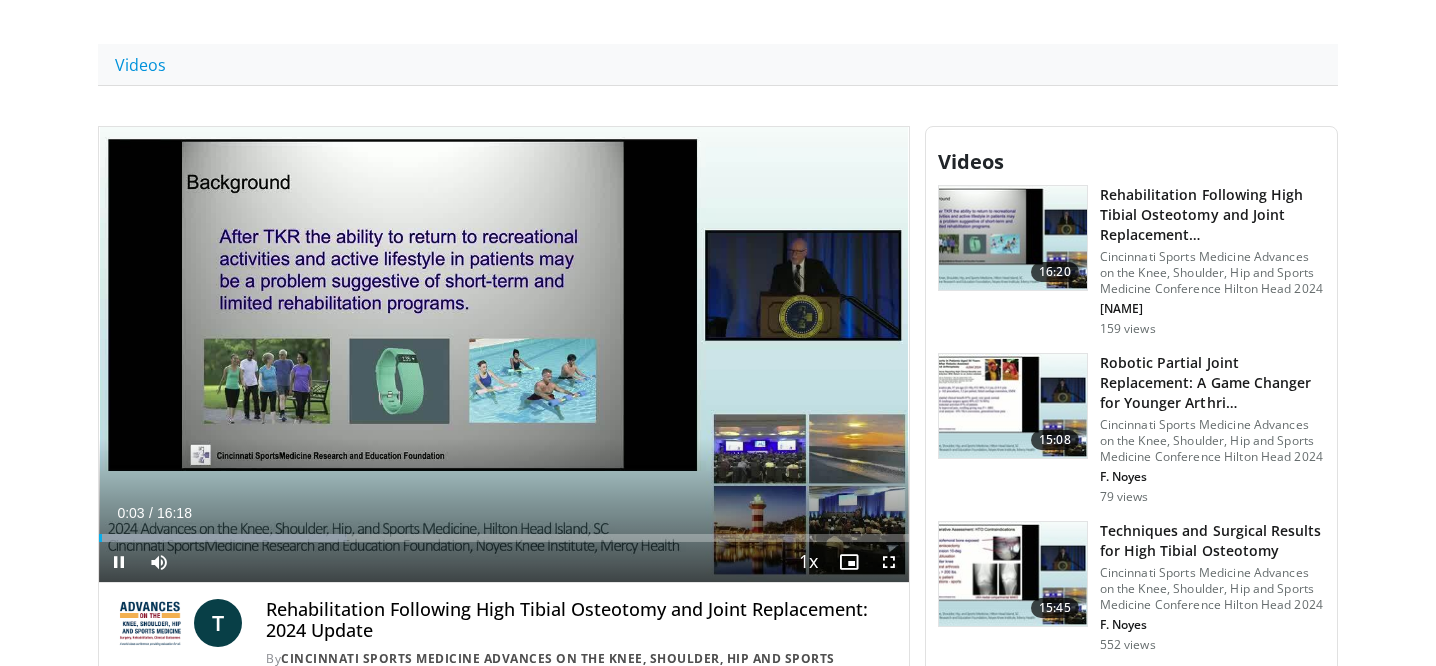 click at bounding box center [889, 562] 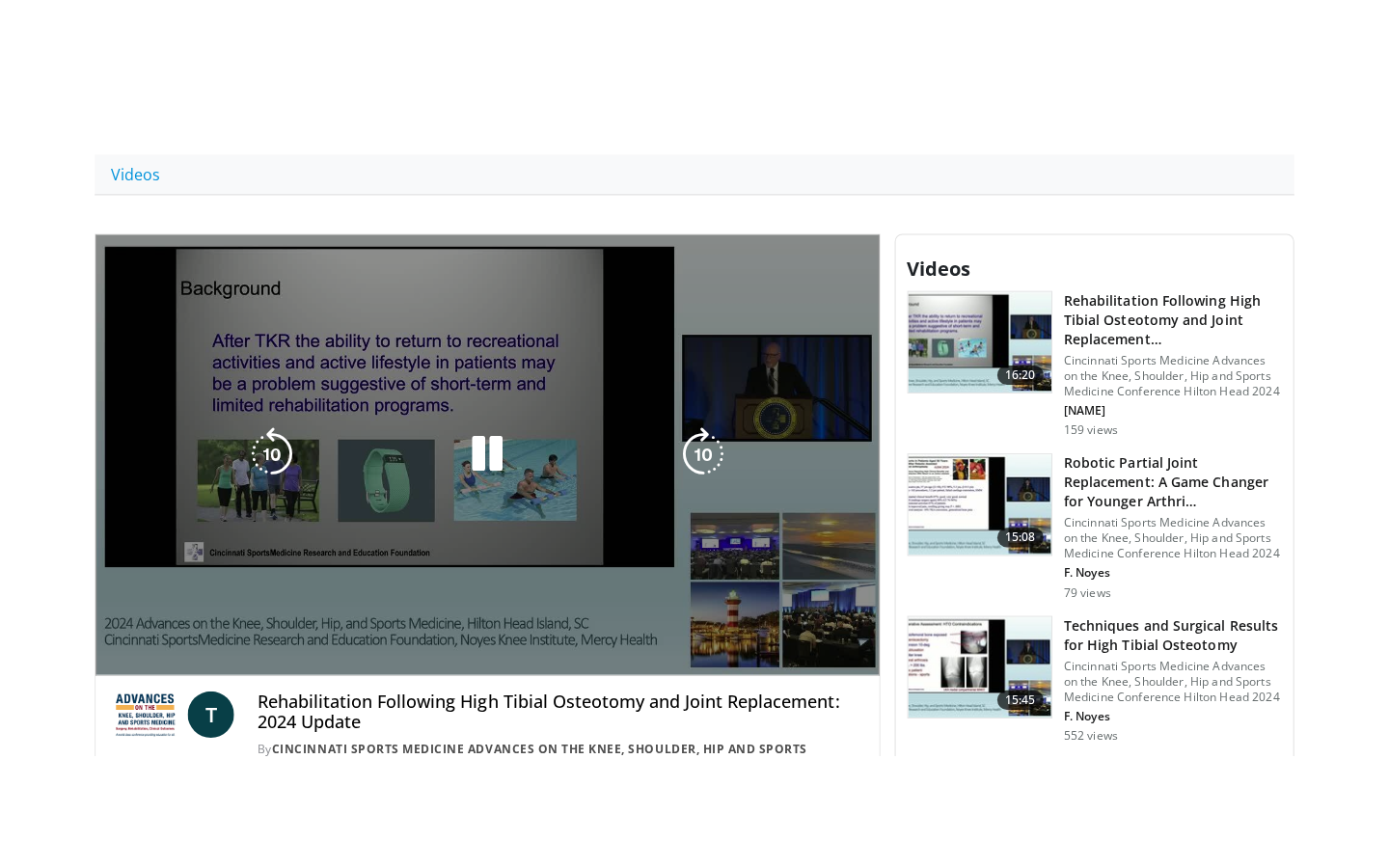 scroll, scrollTop: 0, scrollLeft: 0, axis: both 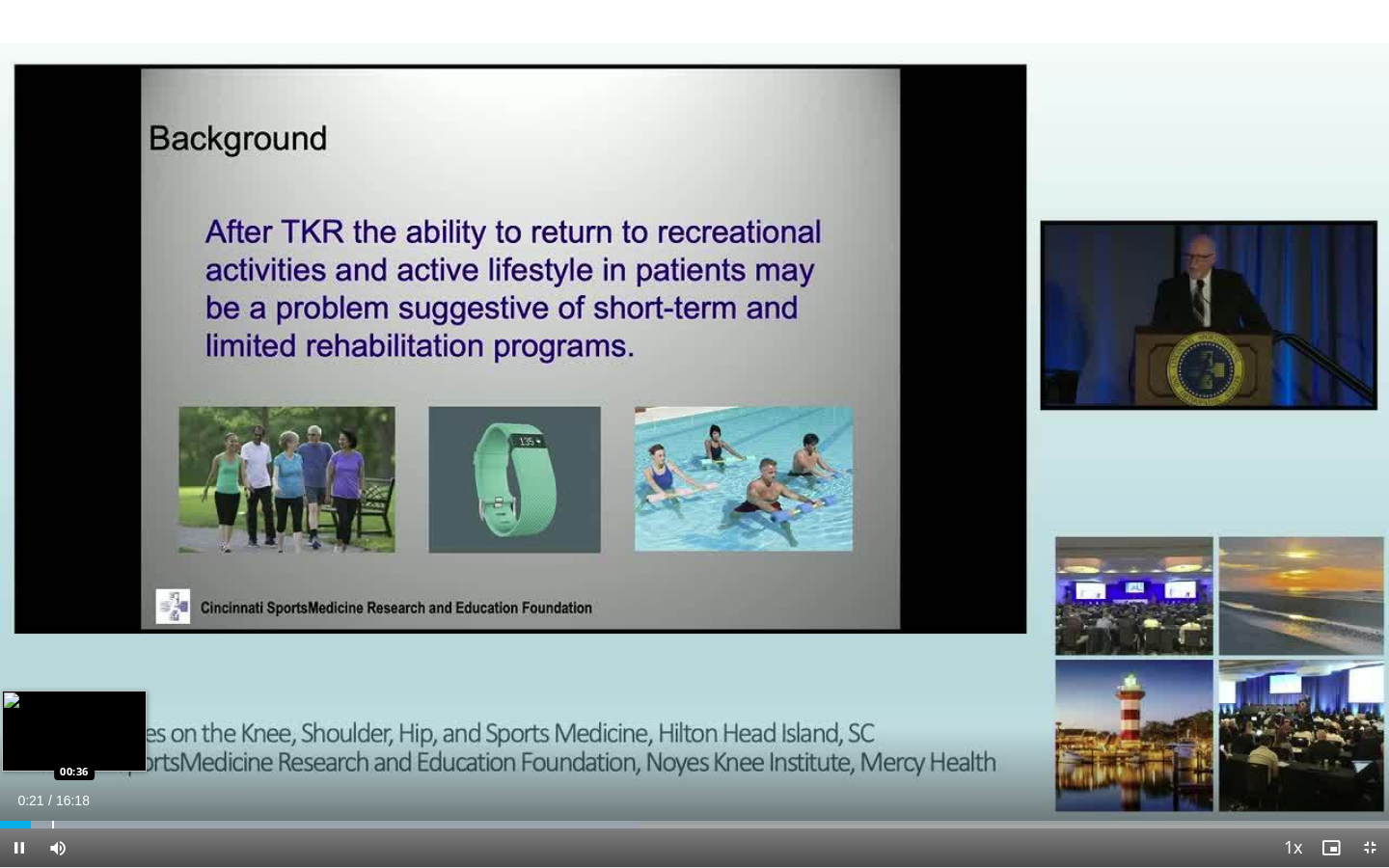 click at bounding box center (53, 825) 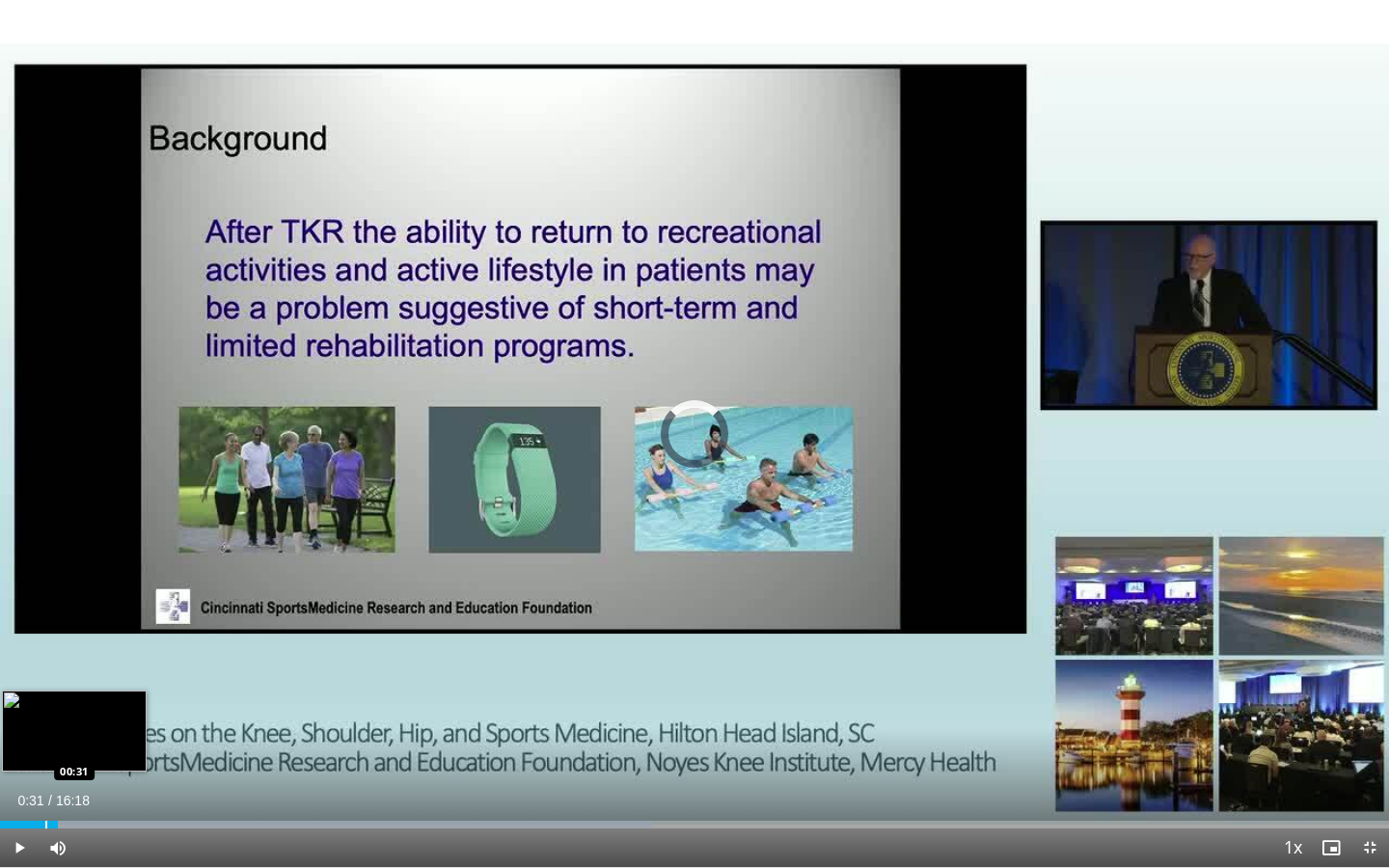 click on "00:31" at bounding box center (29, 825) 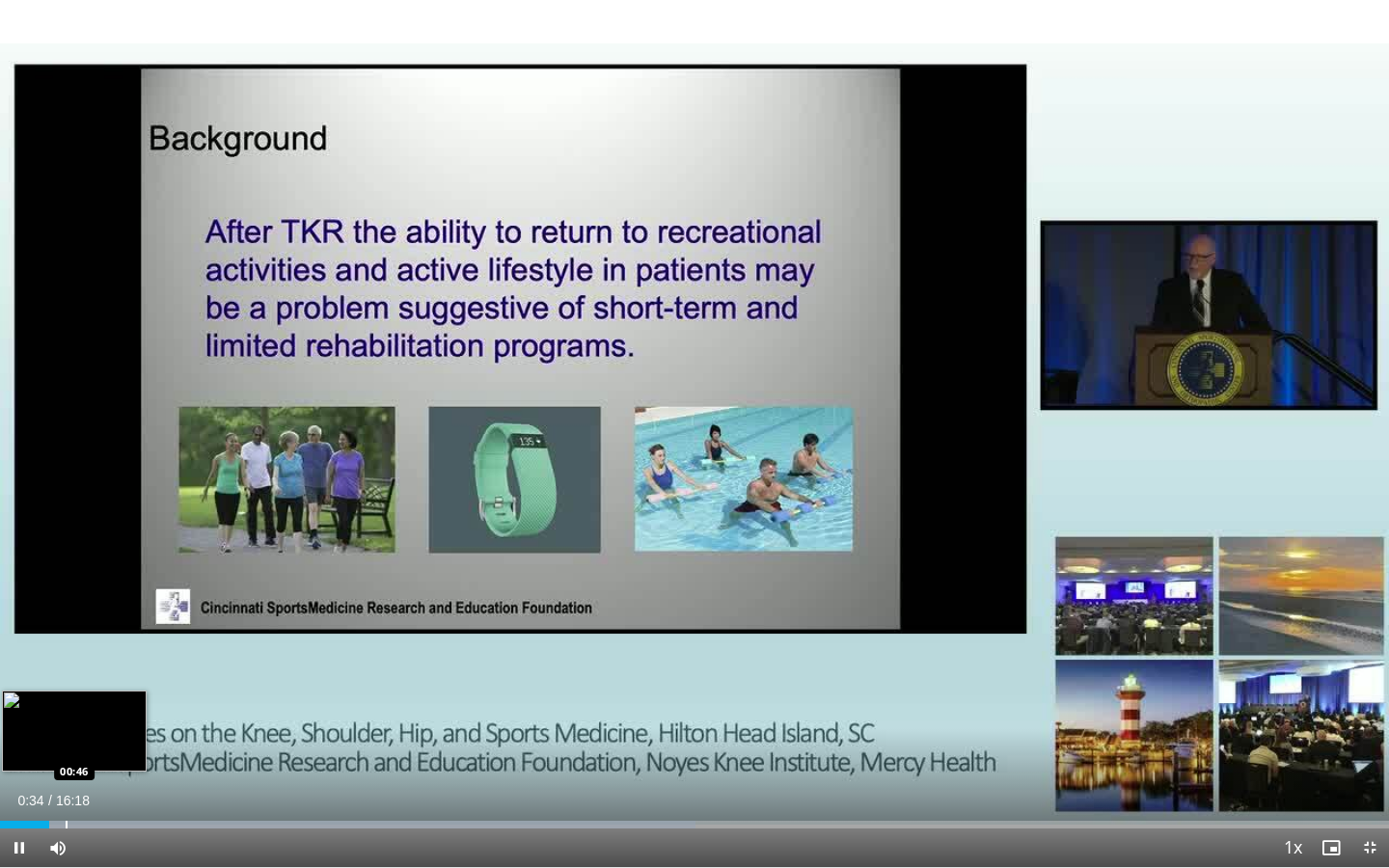 click at bounding box center (67, 825) 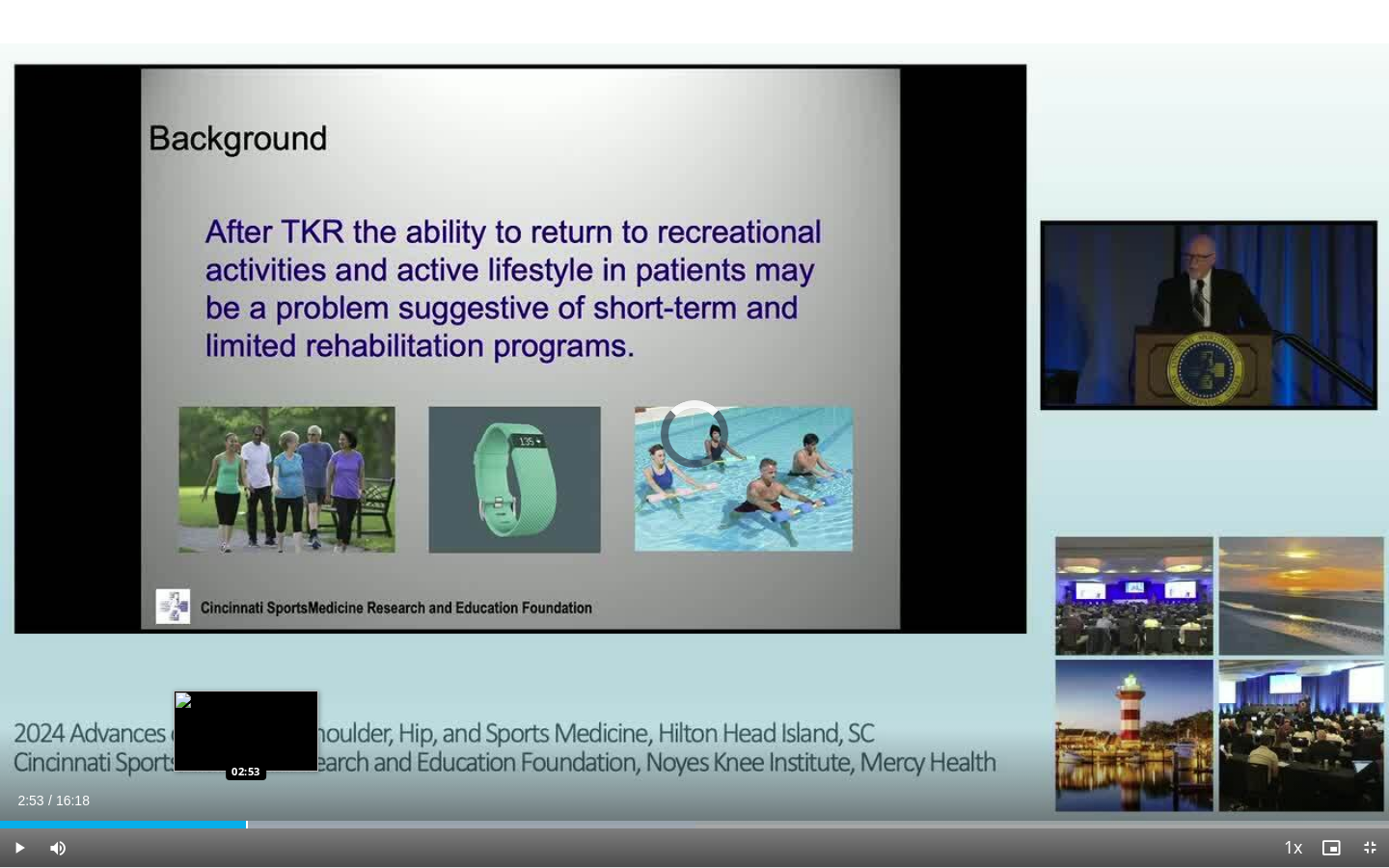 click at bounding box center [247, 825] 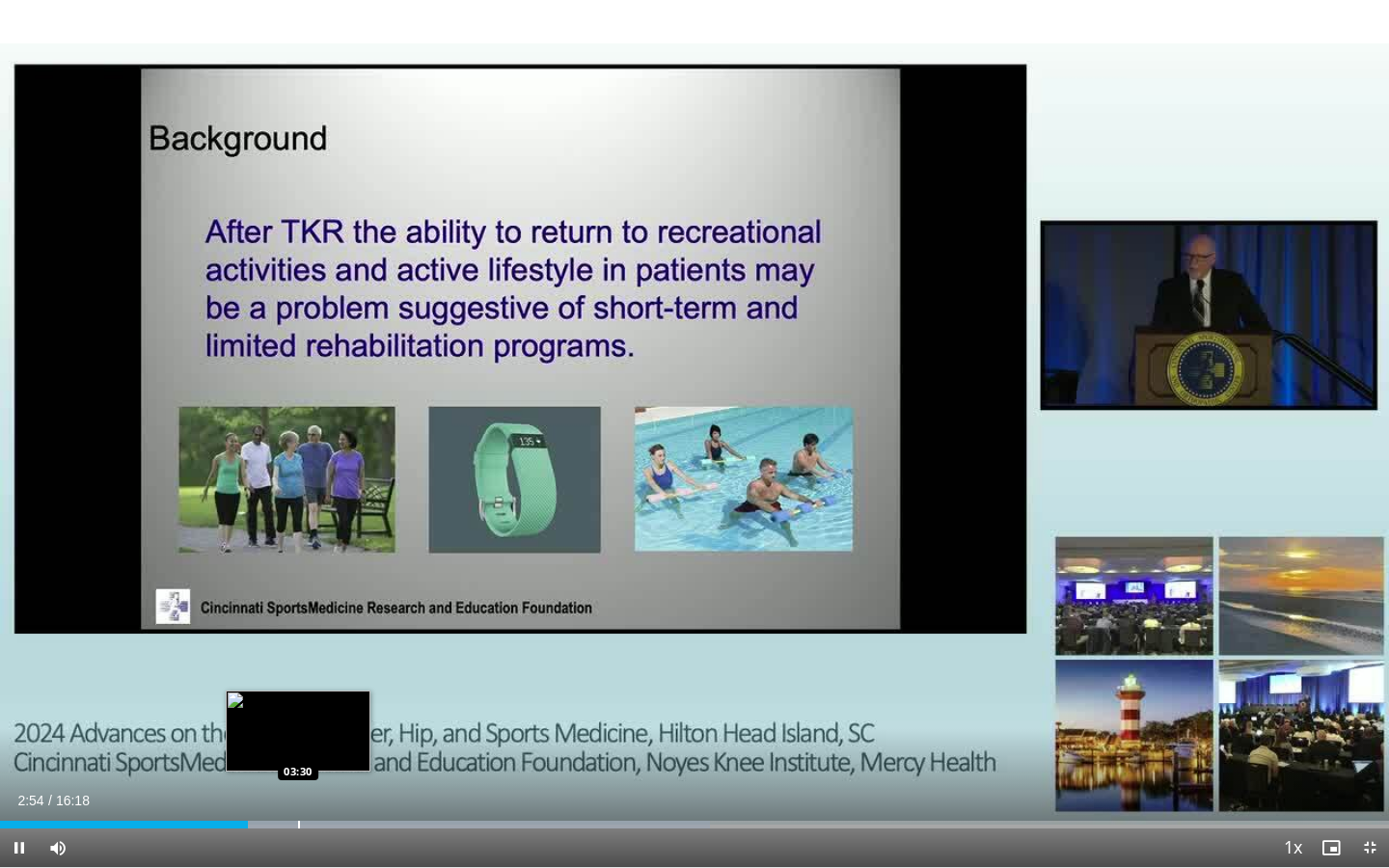 click at bounding box center (299, 825) 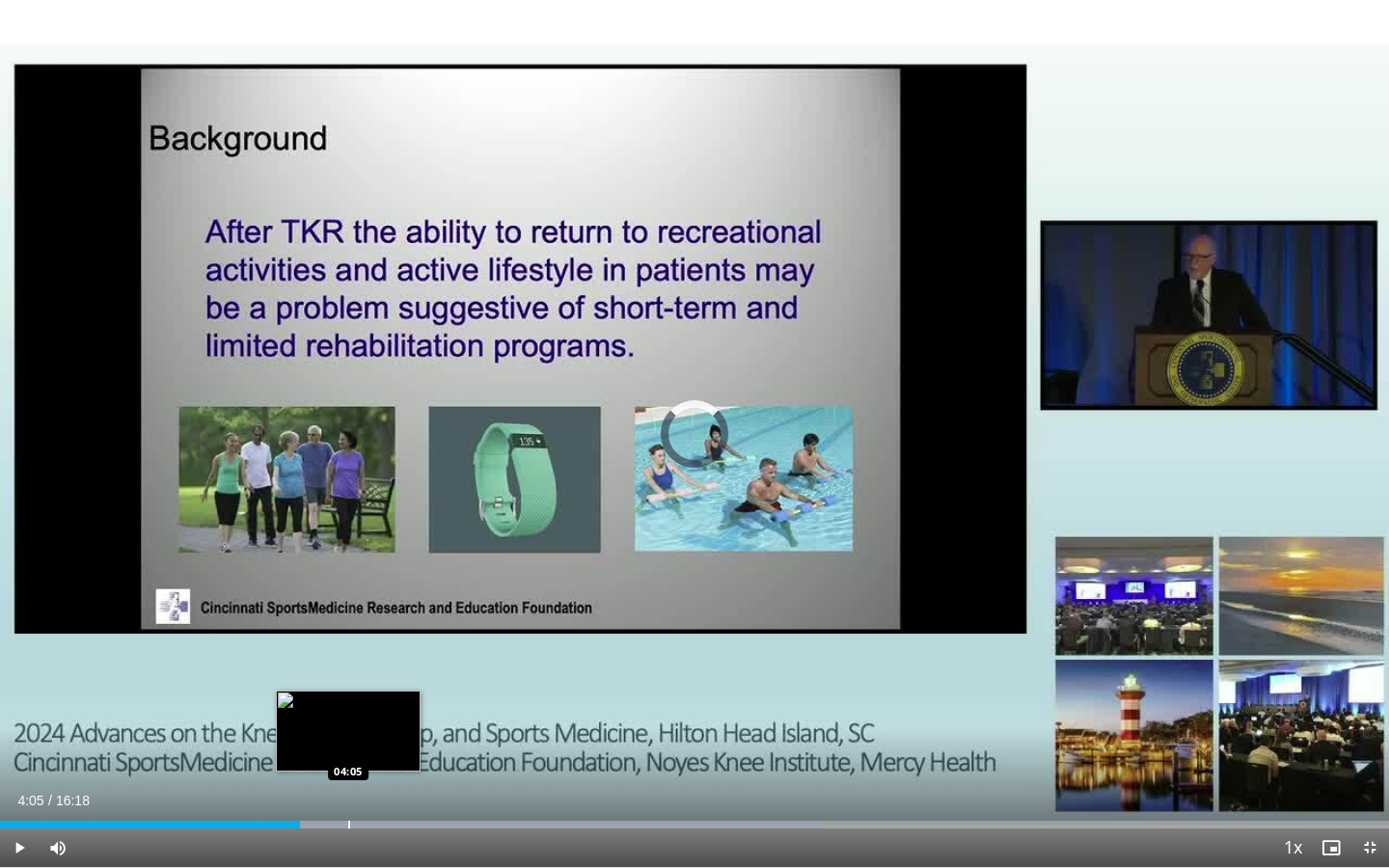 click at bounding box center (349, 825) 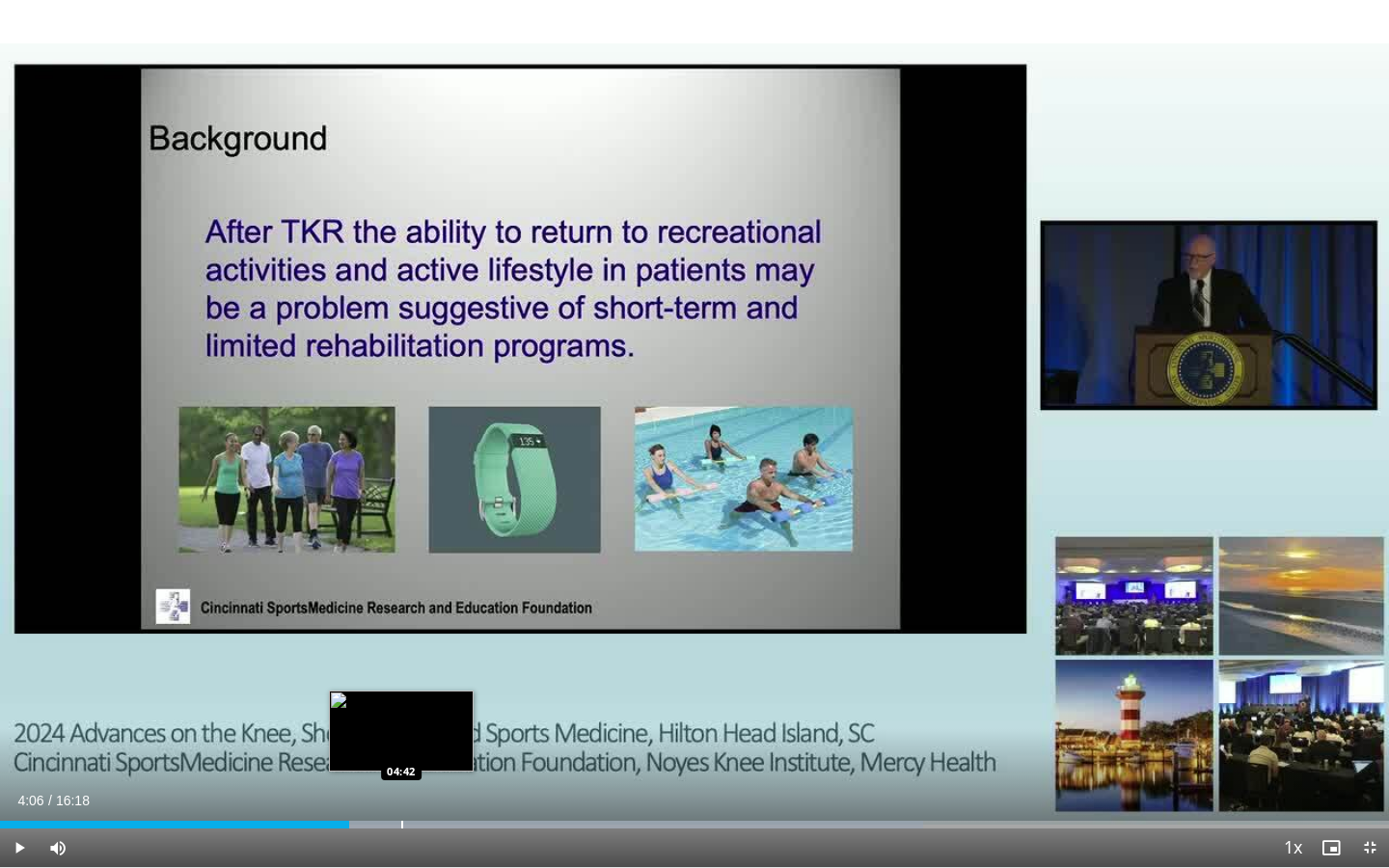 click at bounding box center [402, 825] 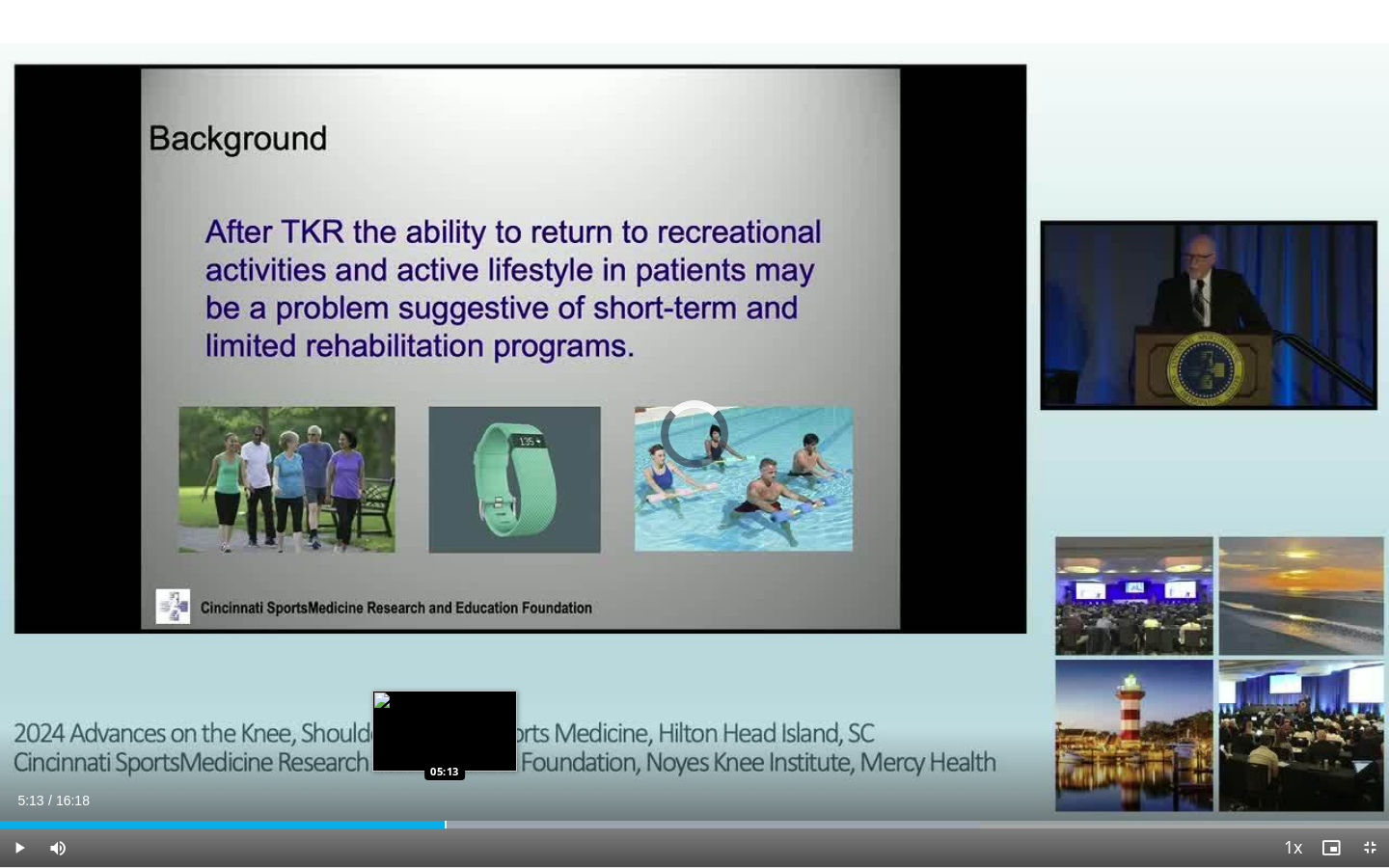 click at bounding box center (446, 825) 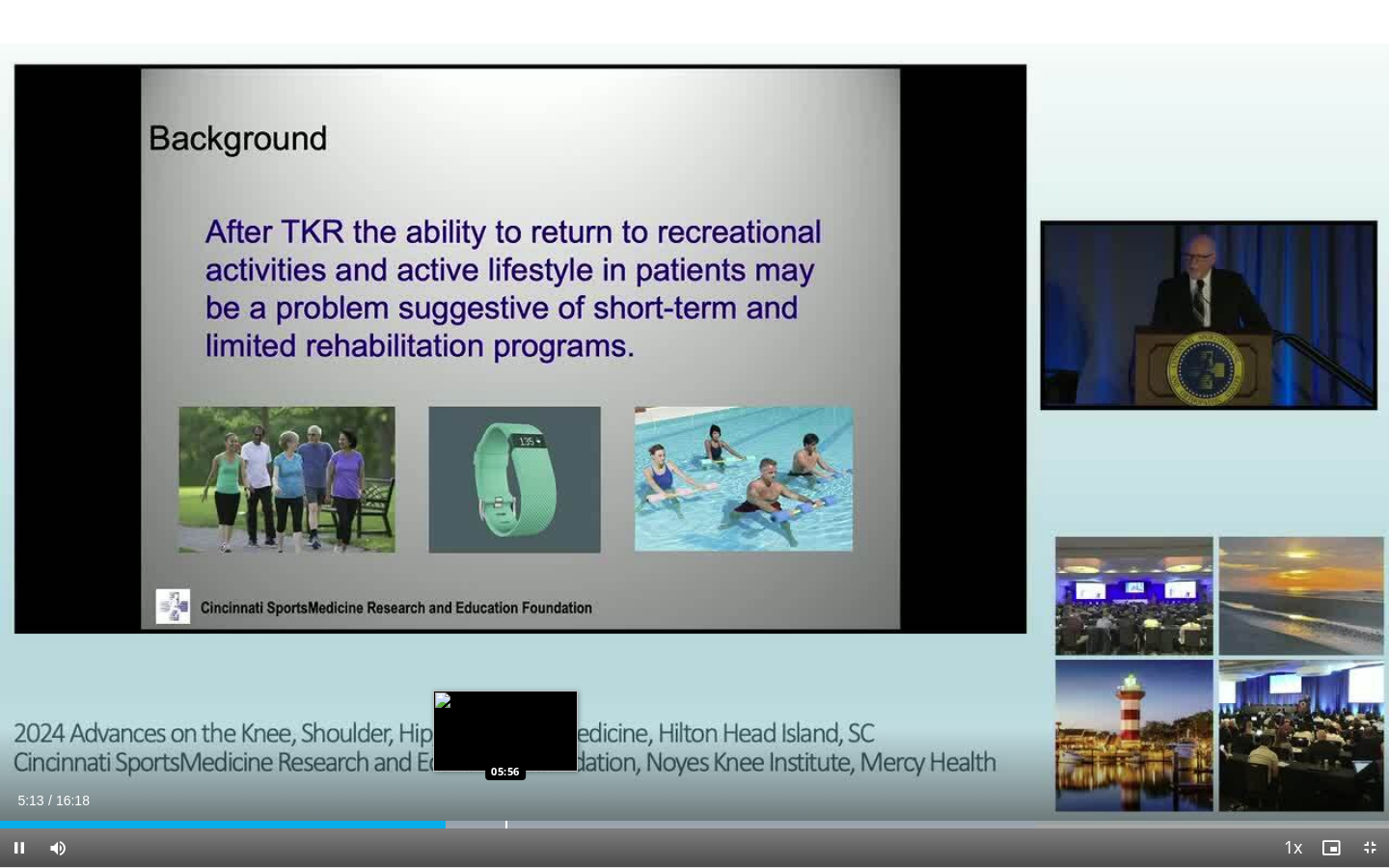 click at bounding box center [506, 825] 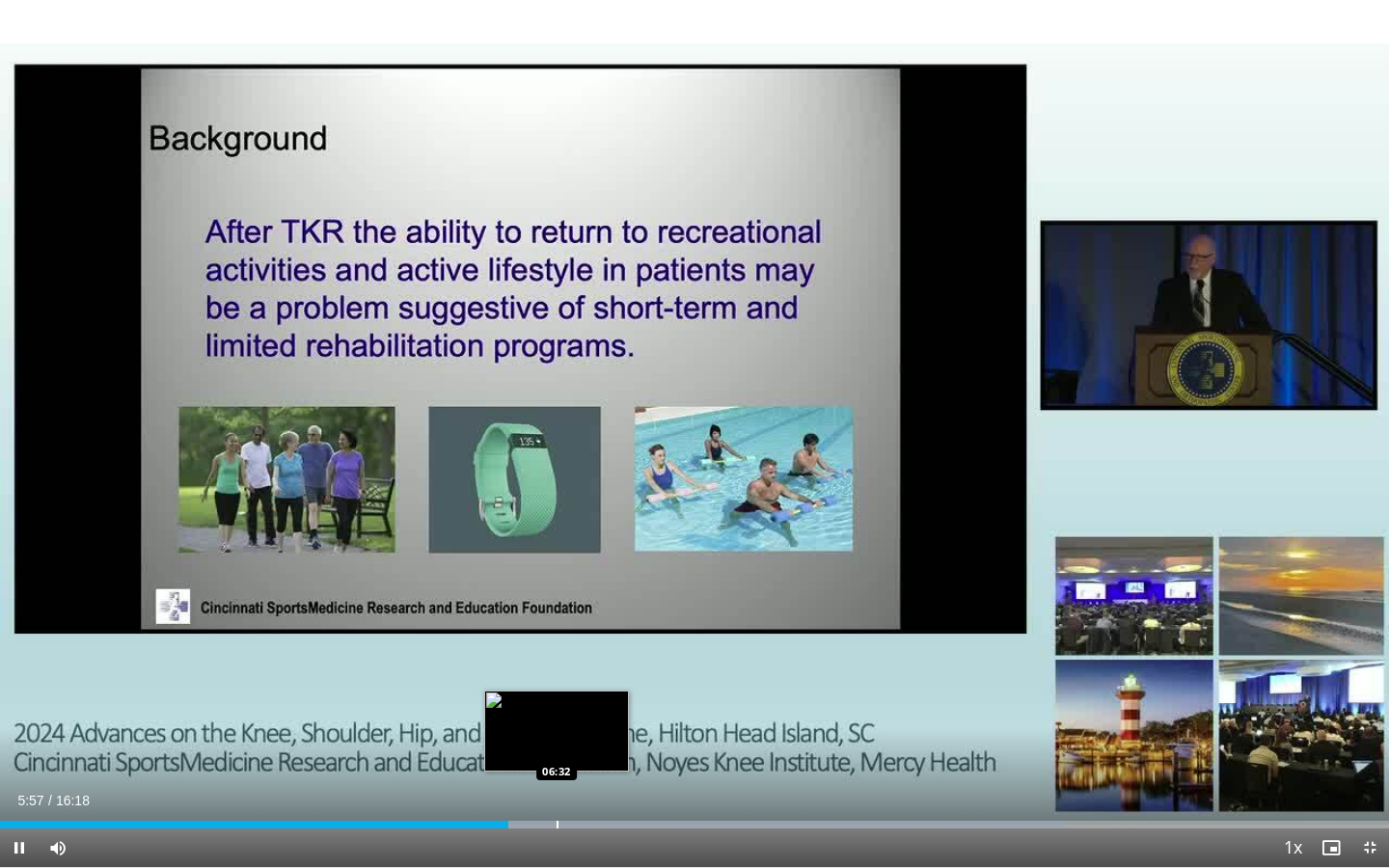 click on "Loaded :  76.68% 05:57 06:32" at bounding box center (694, 819) 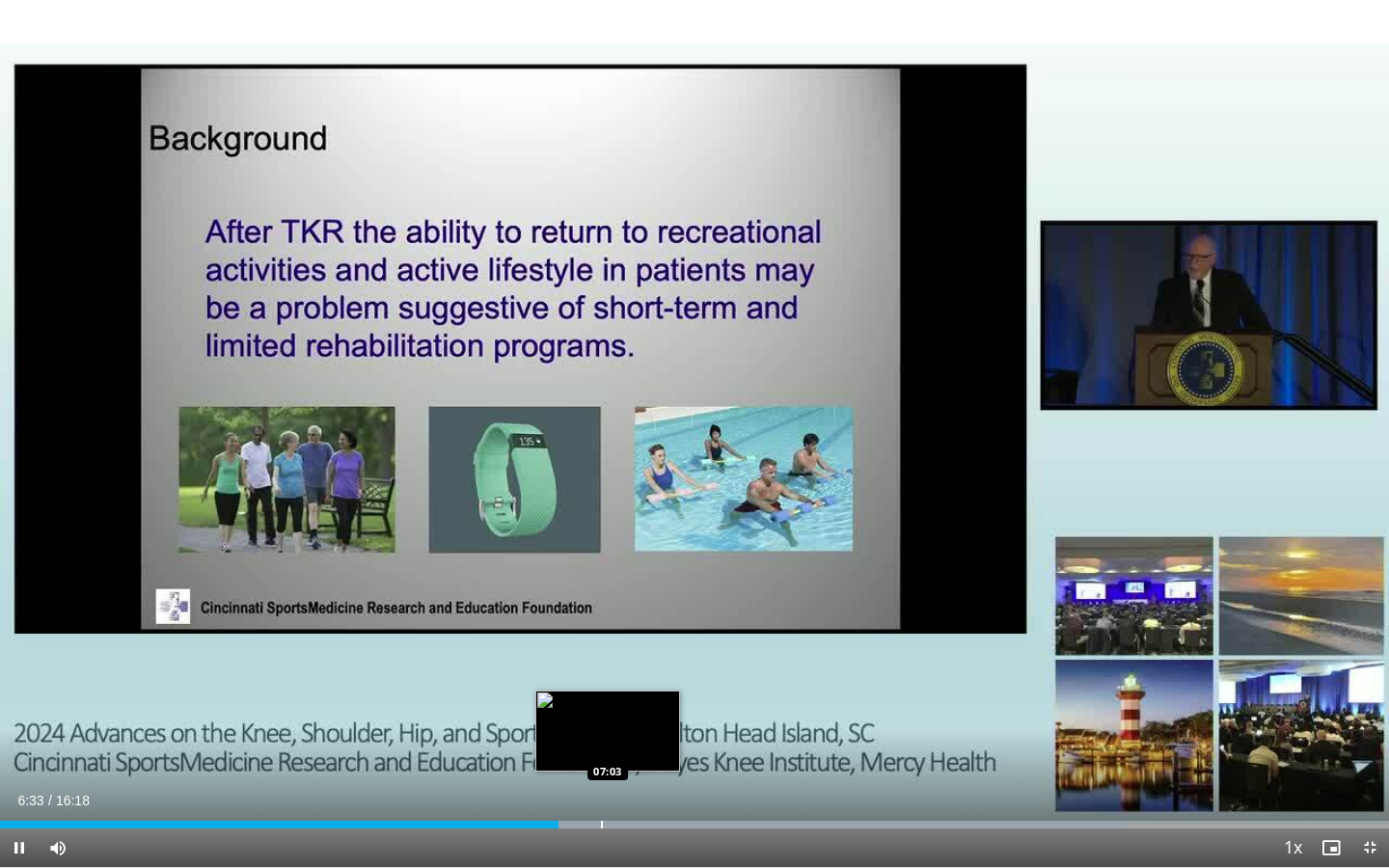 click at bounding box center [602, 825] 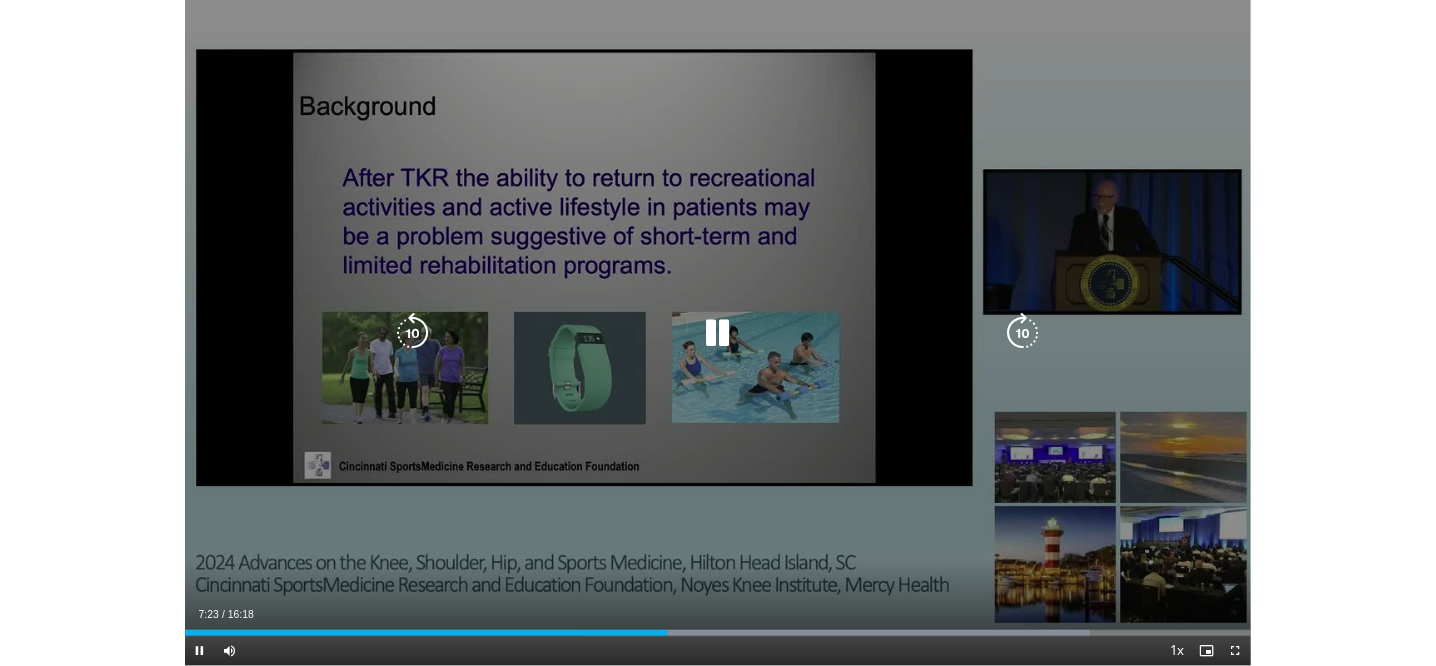 scroll, scrollTop: 415, scrollLeft: 0, axis: vertical 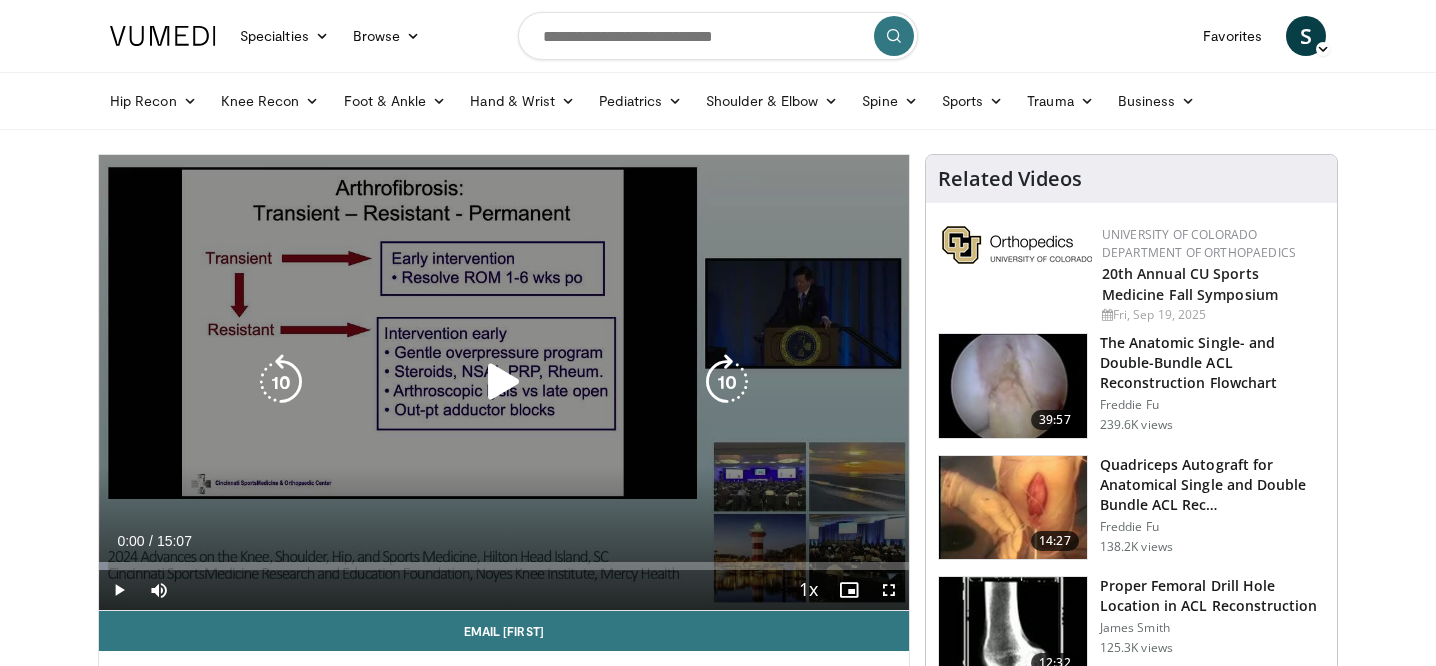 click at bounding box center (504, 382) 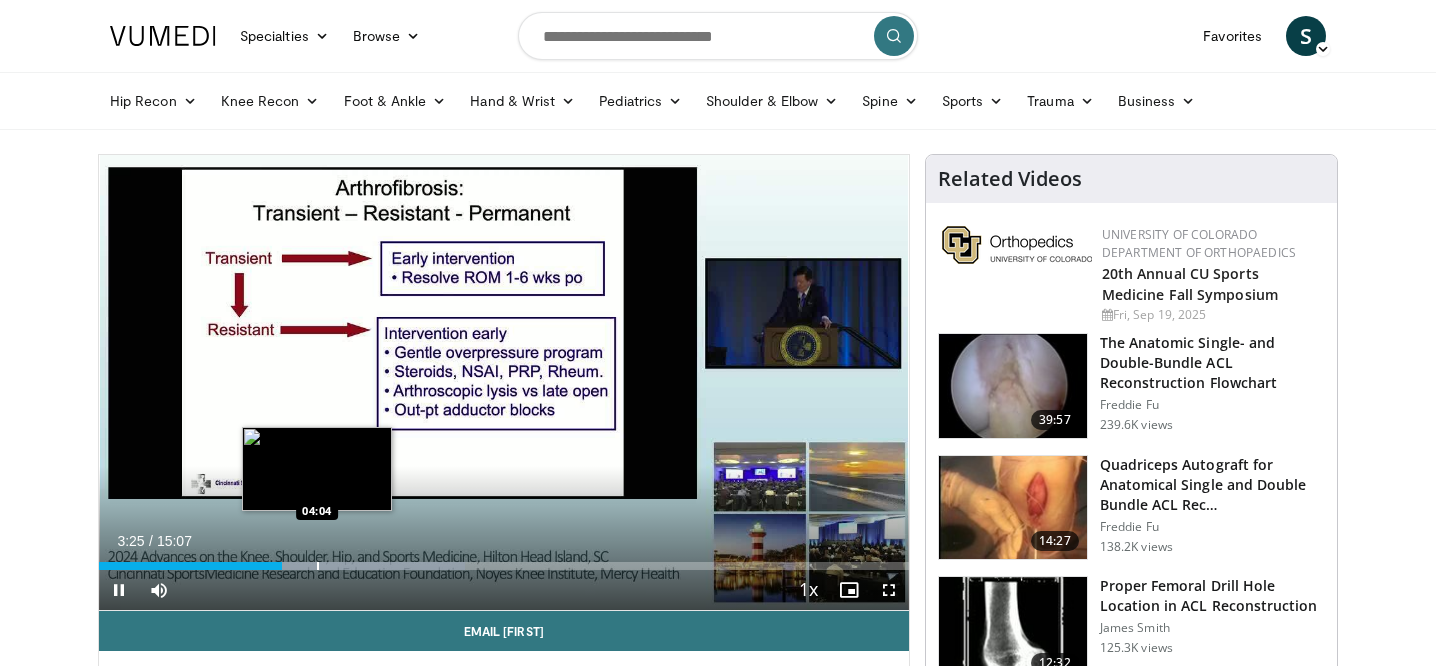 click at bounding box center (318, 566) 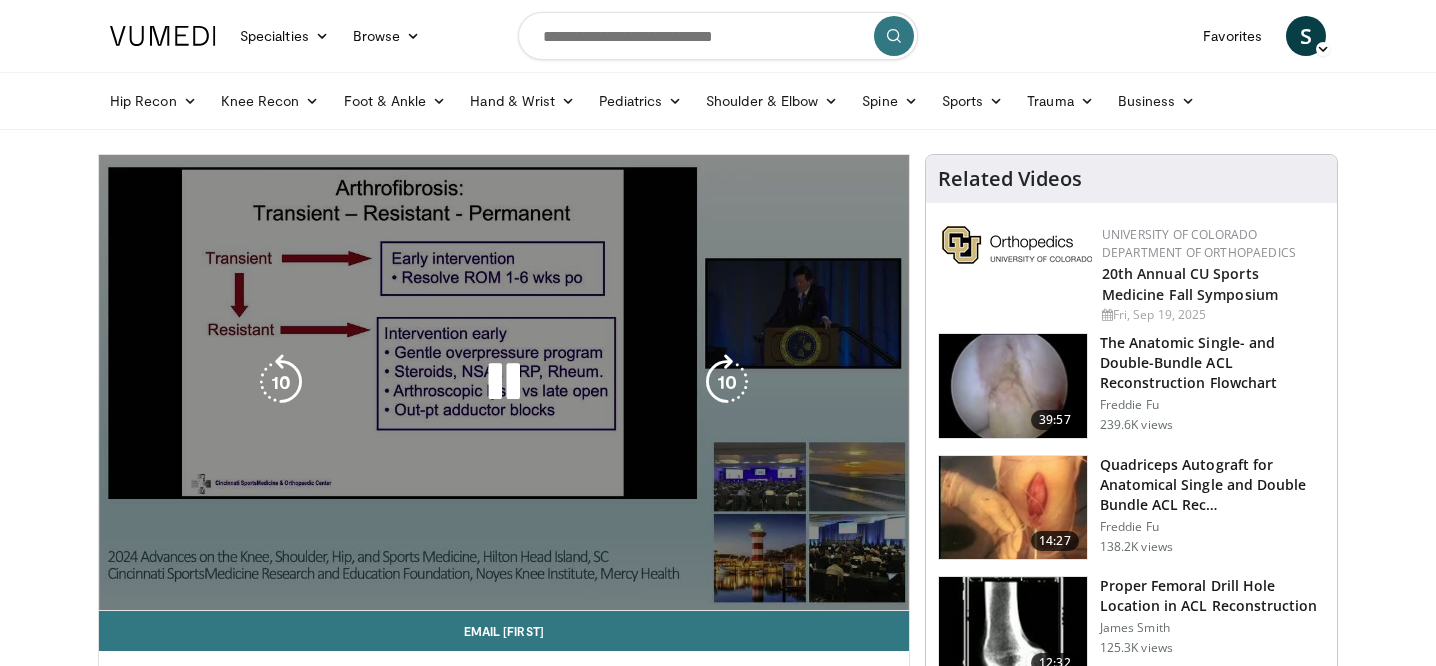 click on "**********" at bounding box center (504, 383) 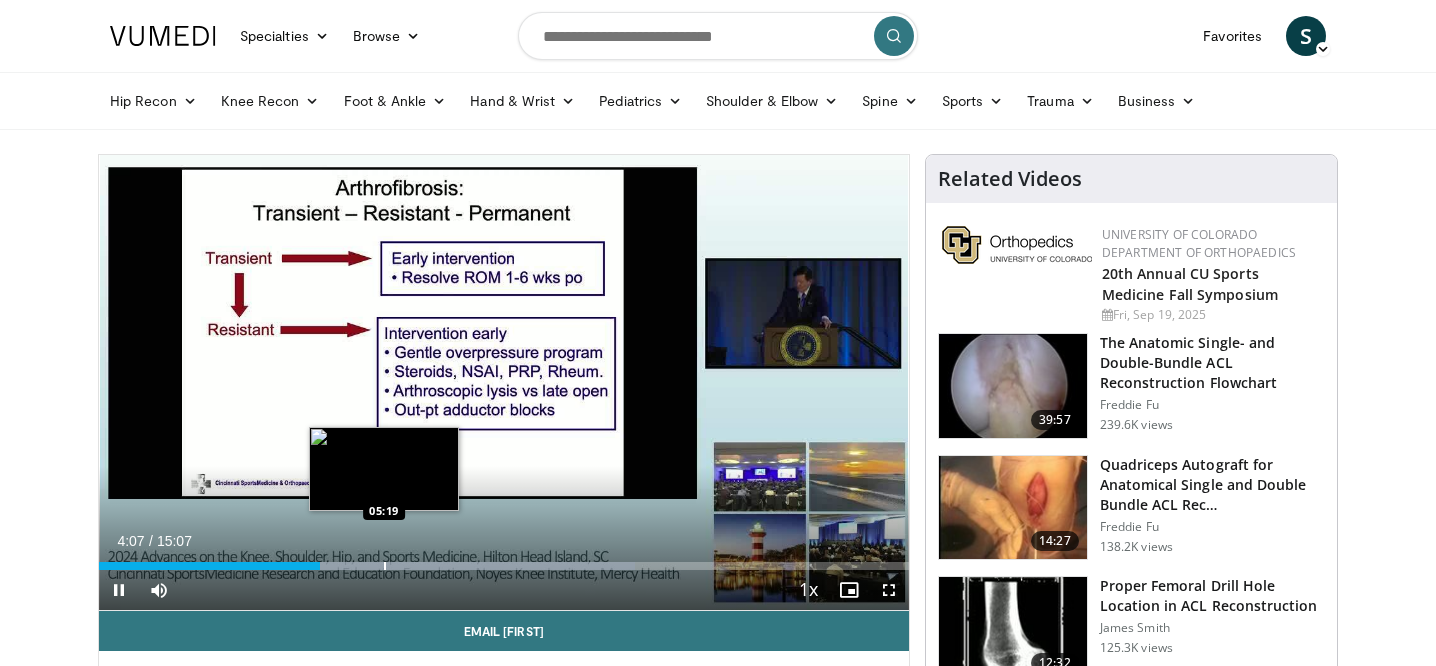 click at bounding box center [385, 566] 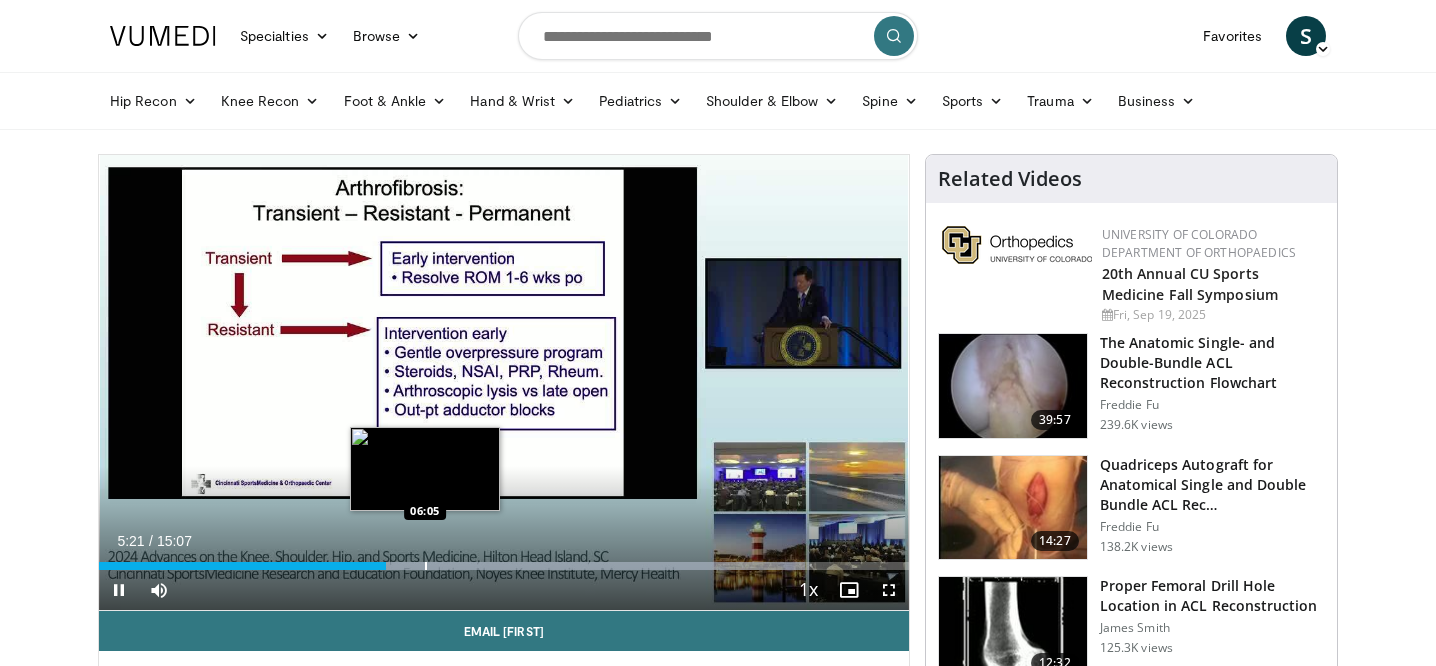 click on "Loaded :  87.18% 05:21 06:05" at bounding box center [504, 560] 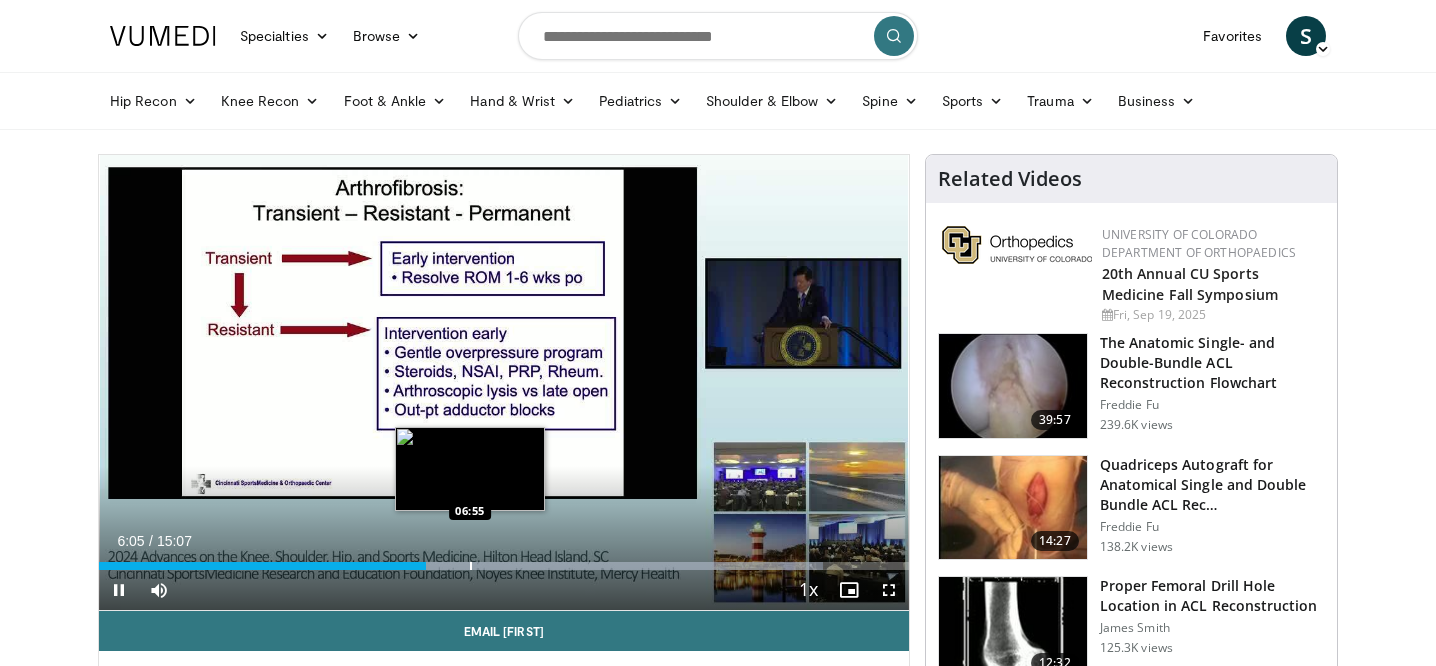click at bounding box center [471, 566] 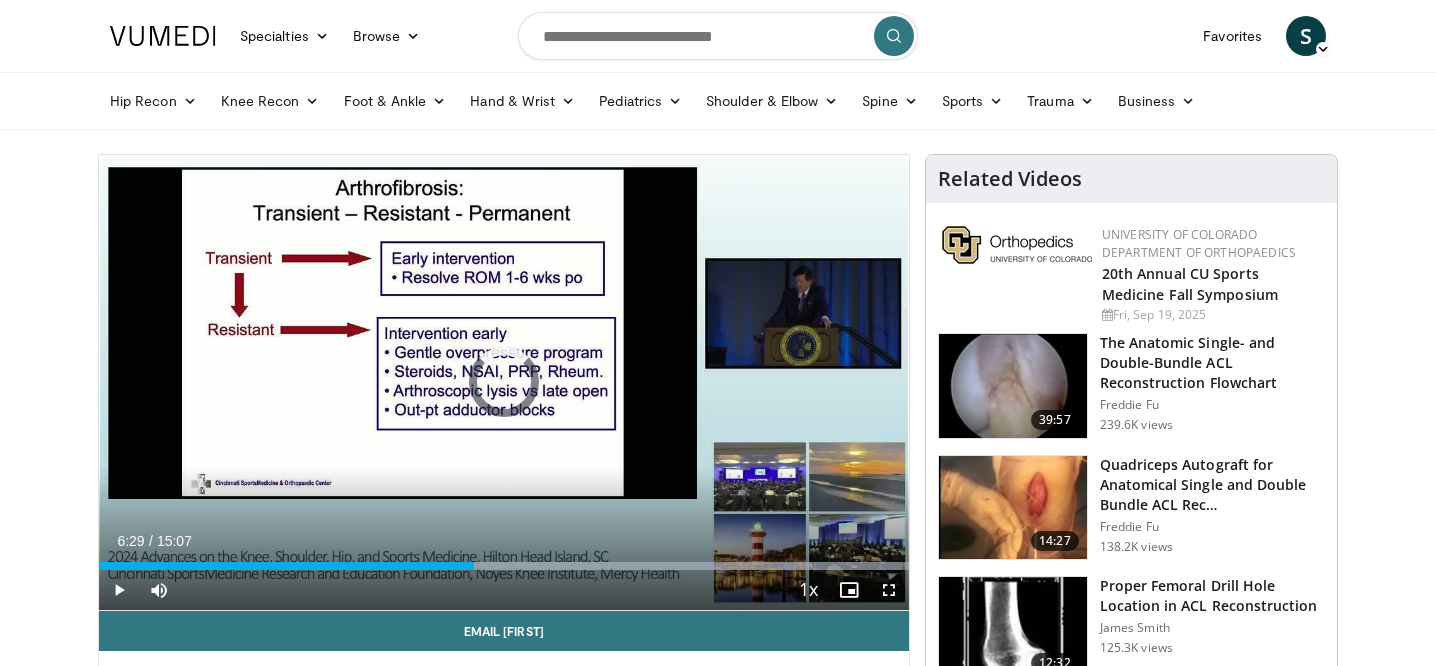 click at bounding box center (448, 566) 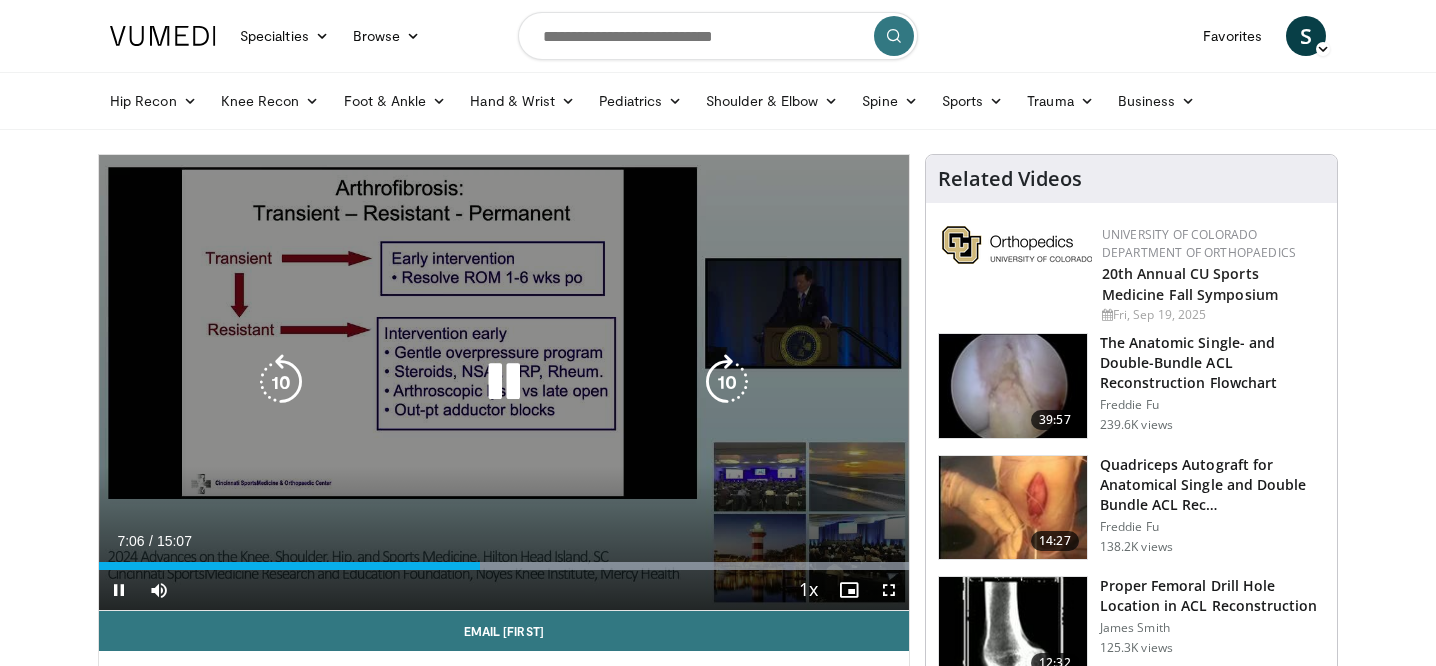 click at bounding box center [504, 382] 